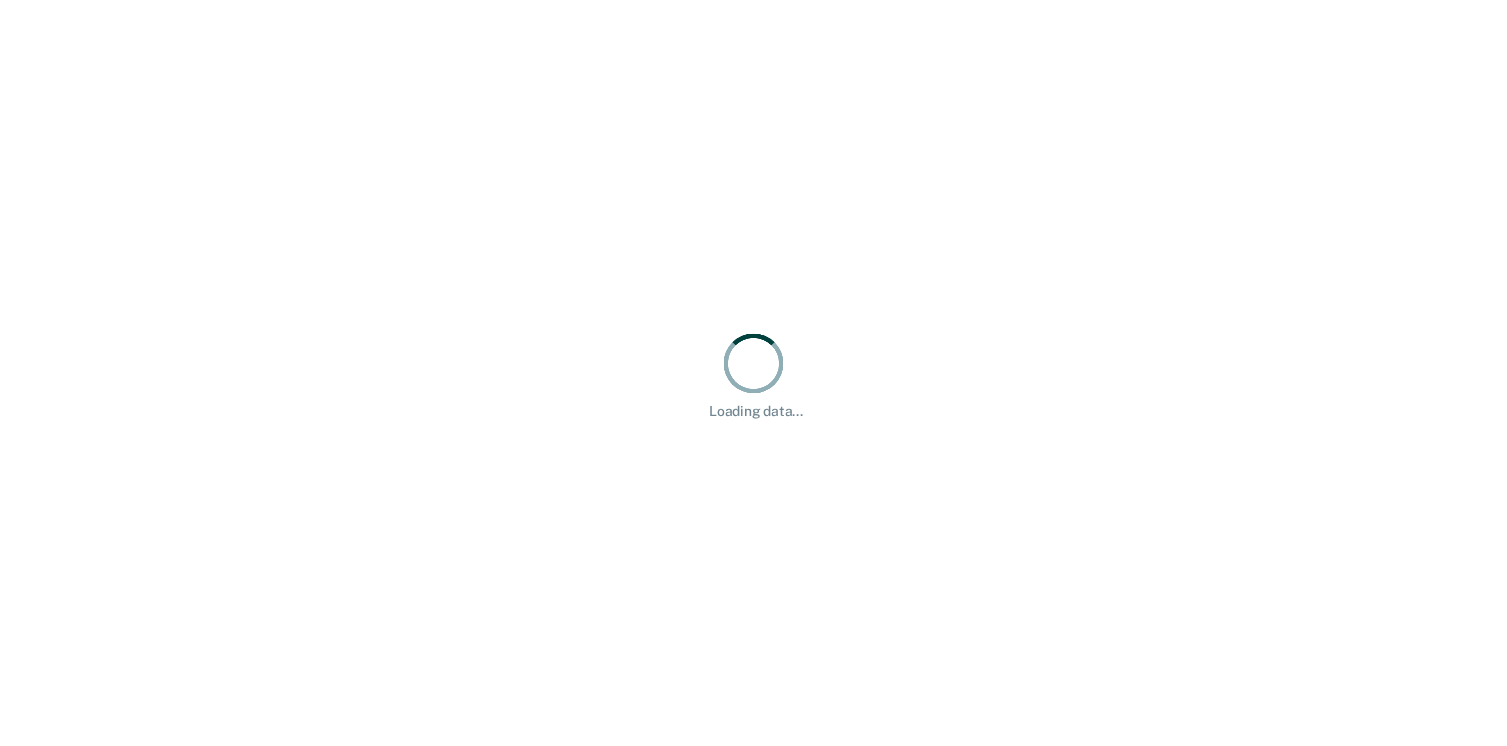 scroll, scrollTop: 0, scrollLeft: 0, axis: both 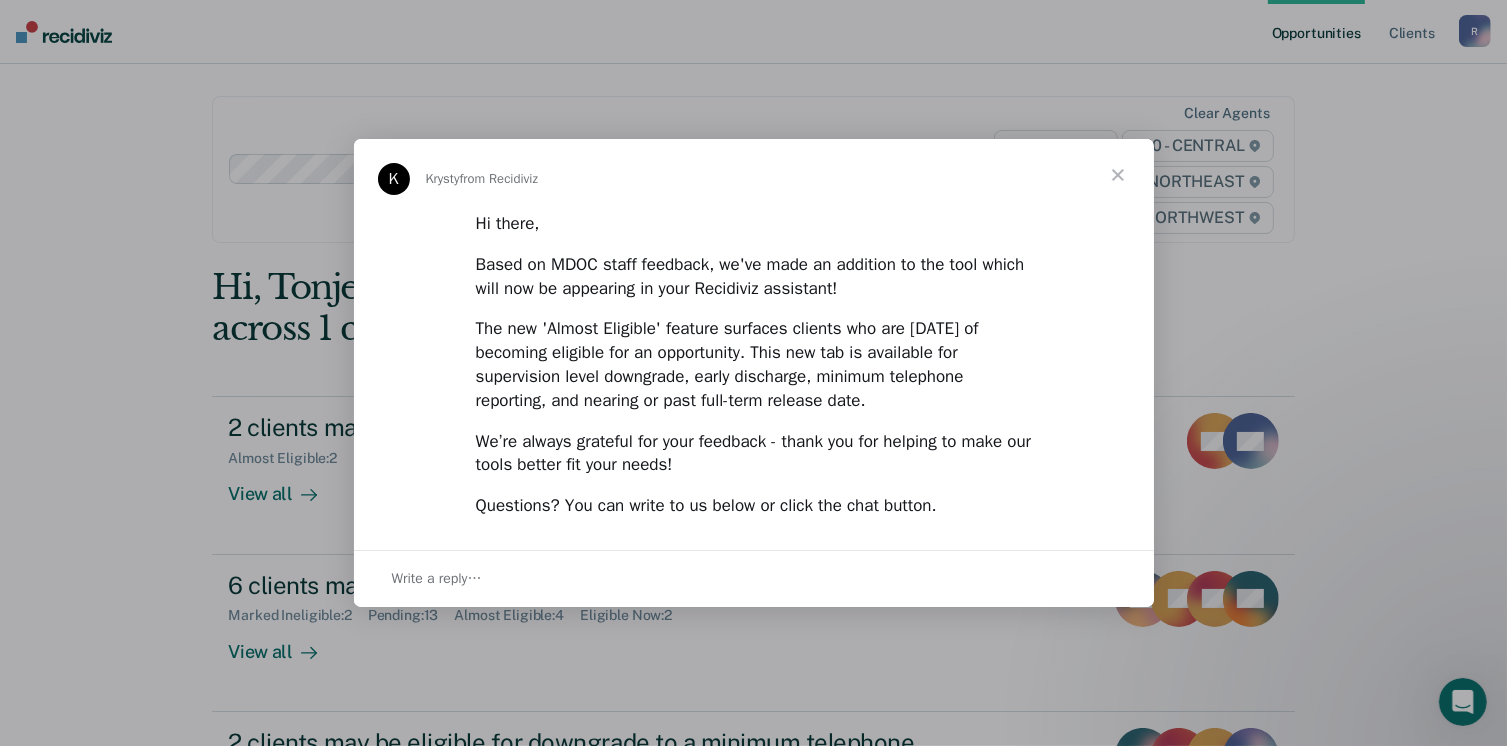 click at bounding box center (1118, 175) 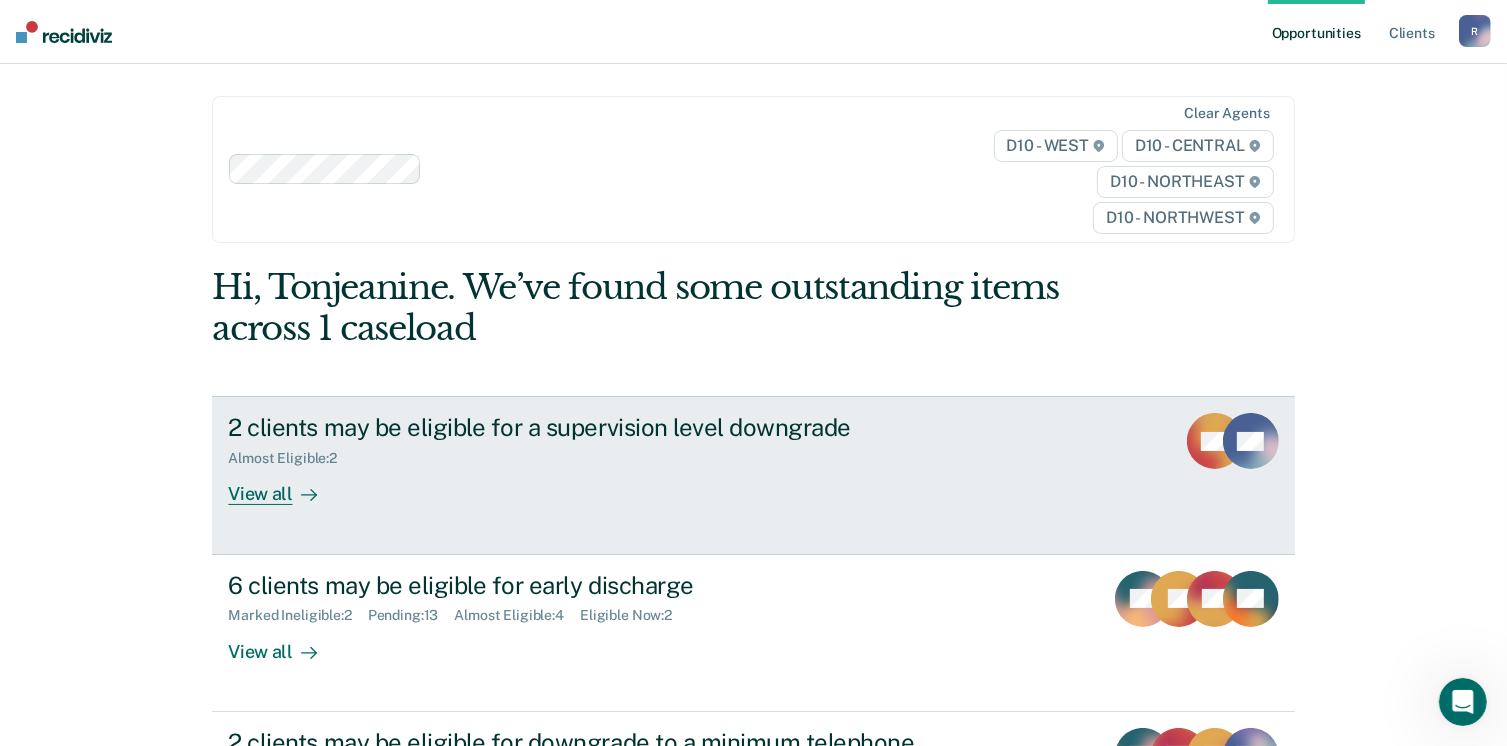 click on "View all" at bounding box center [284, 486] 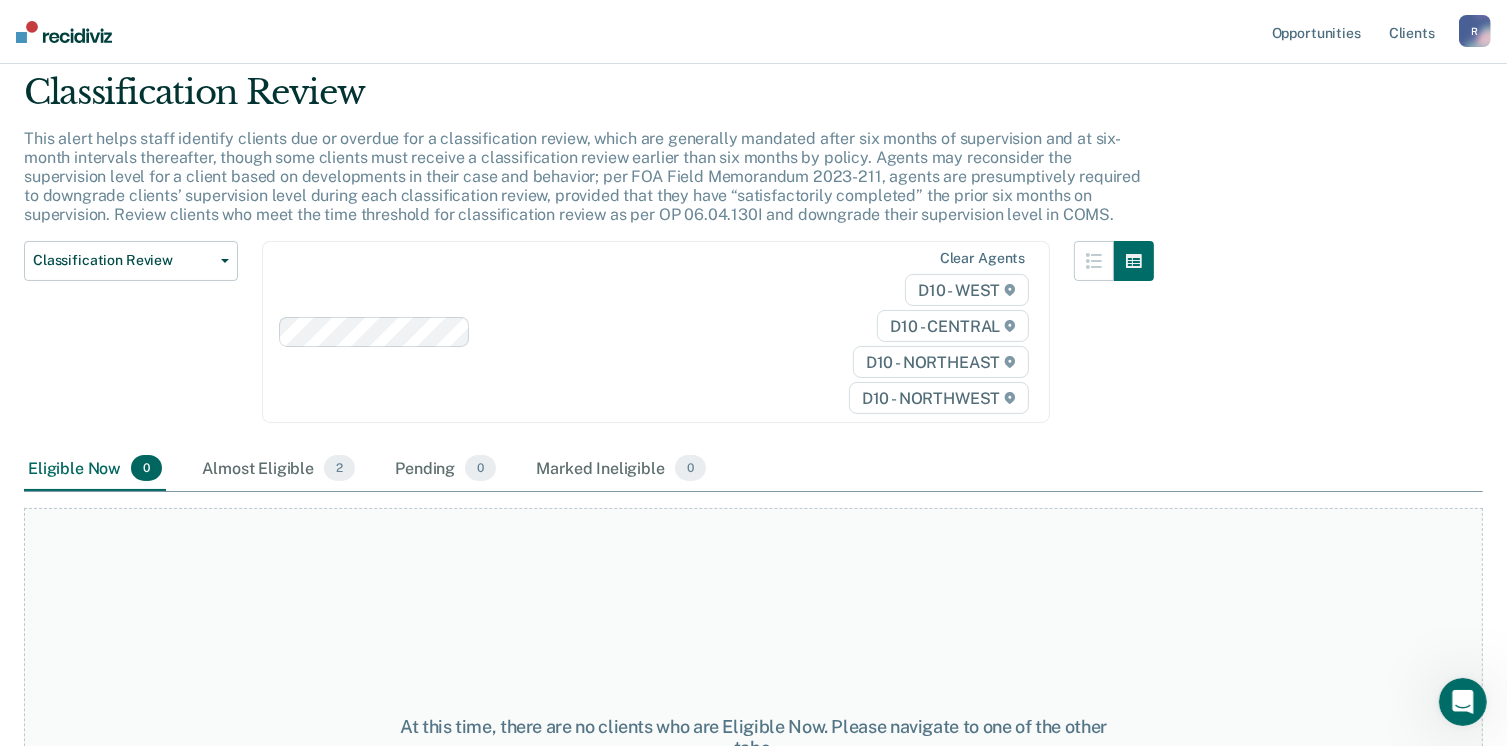 scroll, scrollTop: 0, scrollLeft: 0, axis: both 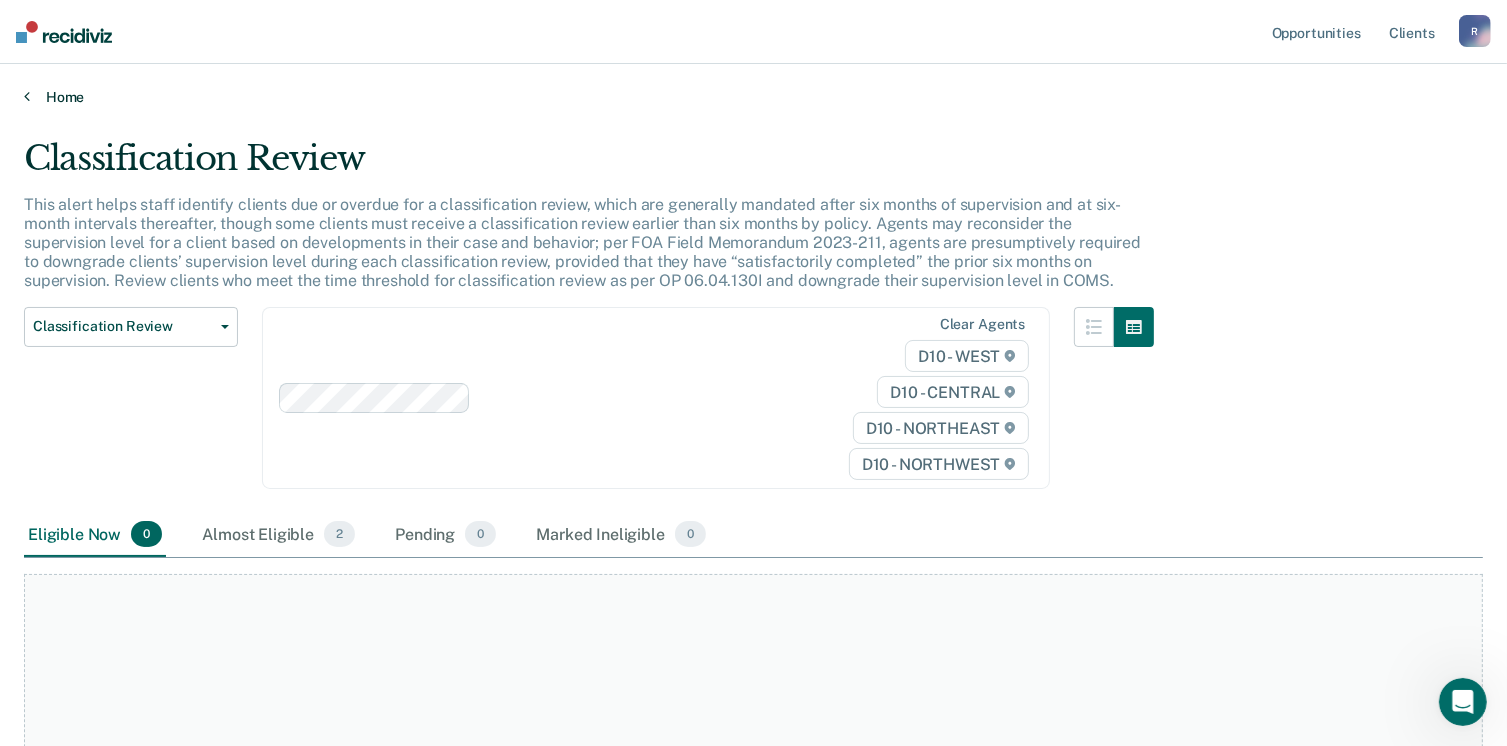 click on "Home" at bounding box center (753, 97) 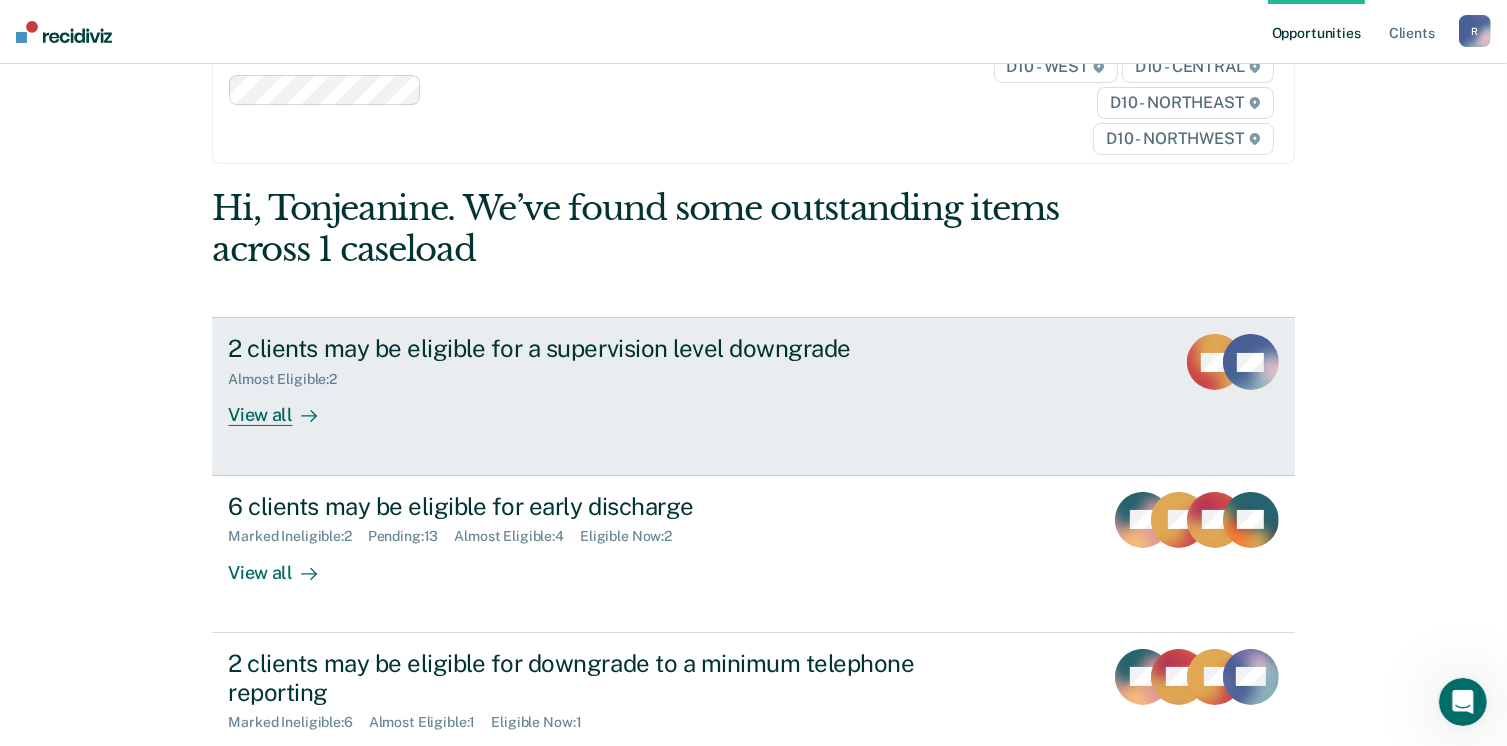 scroll, scrollTop: 200, scrollLeft: 0, axis: vertical 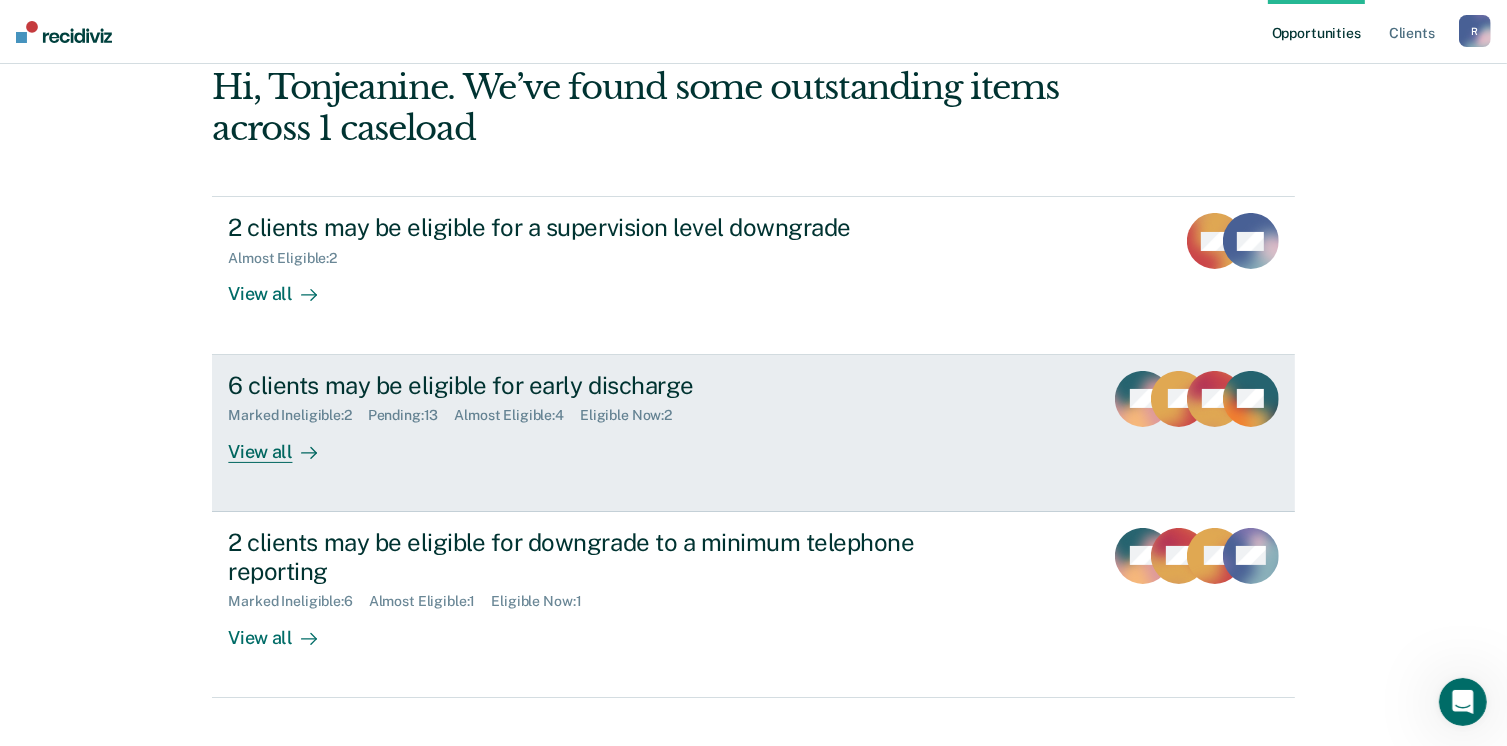 click on "View all" at bounding box center (284, 443) 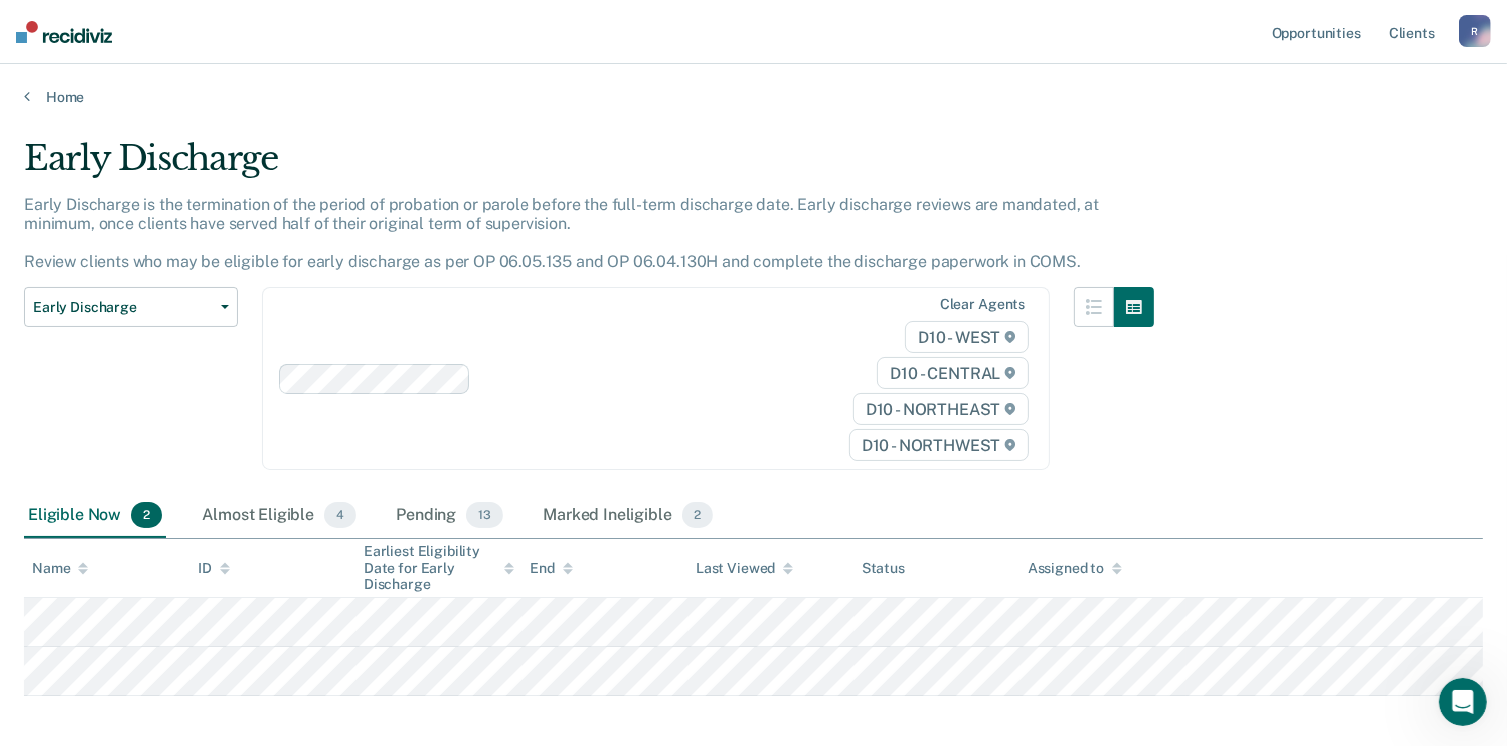 scroll, scrollTop: 92, scrollLeft: 0, axis: vertical 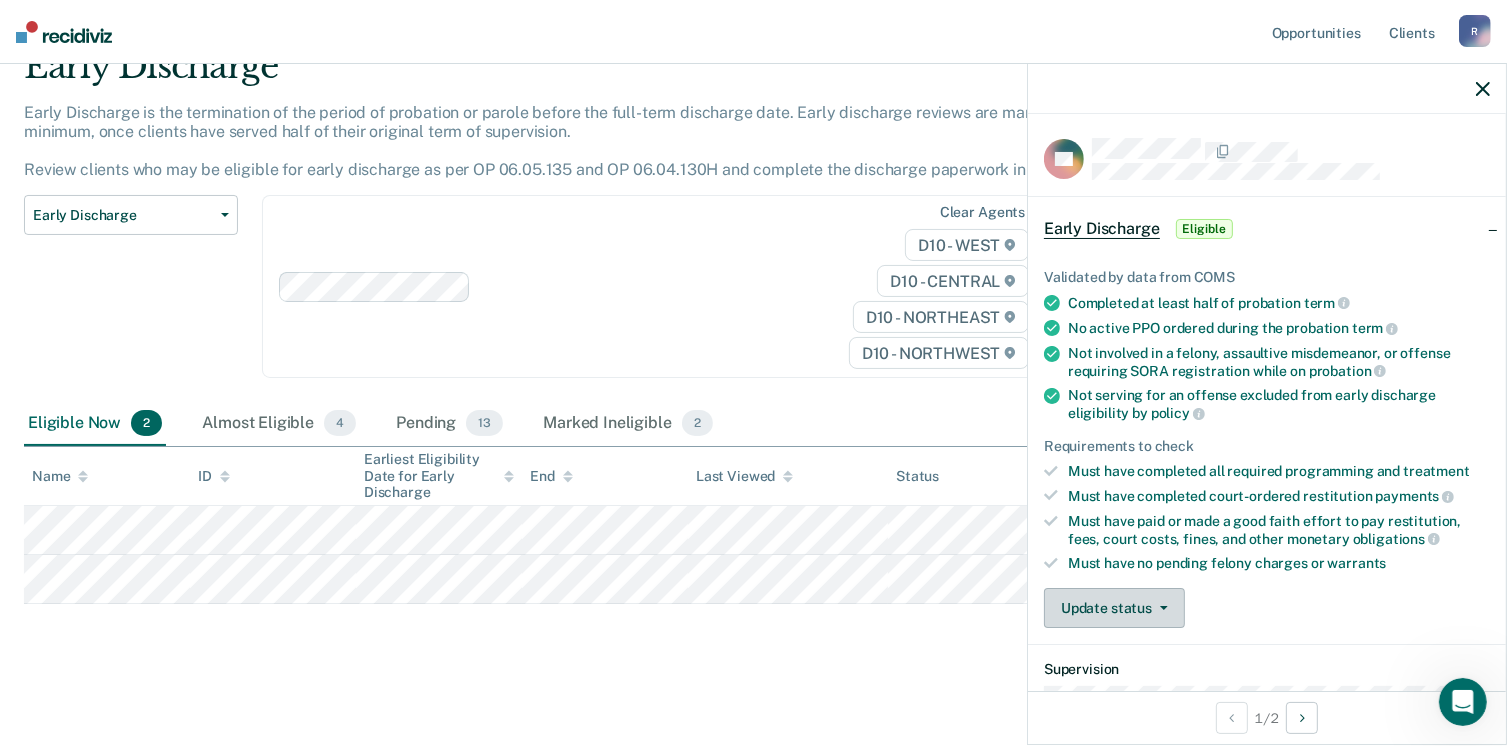 click on "Update status" at bounding box center [1114, 608] 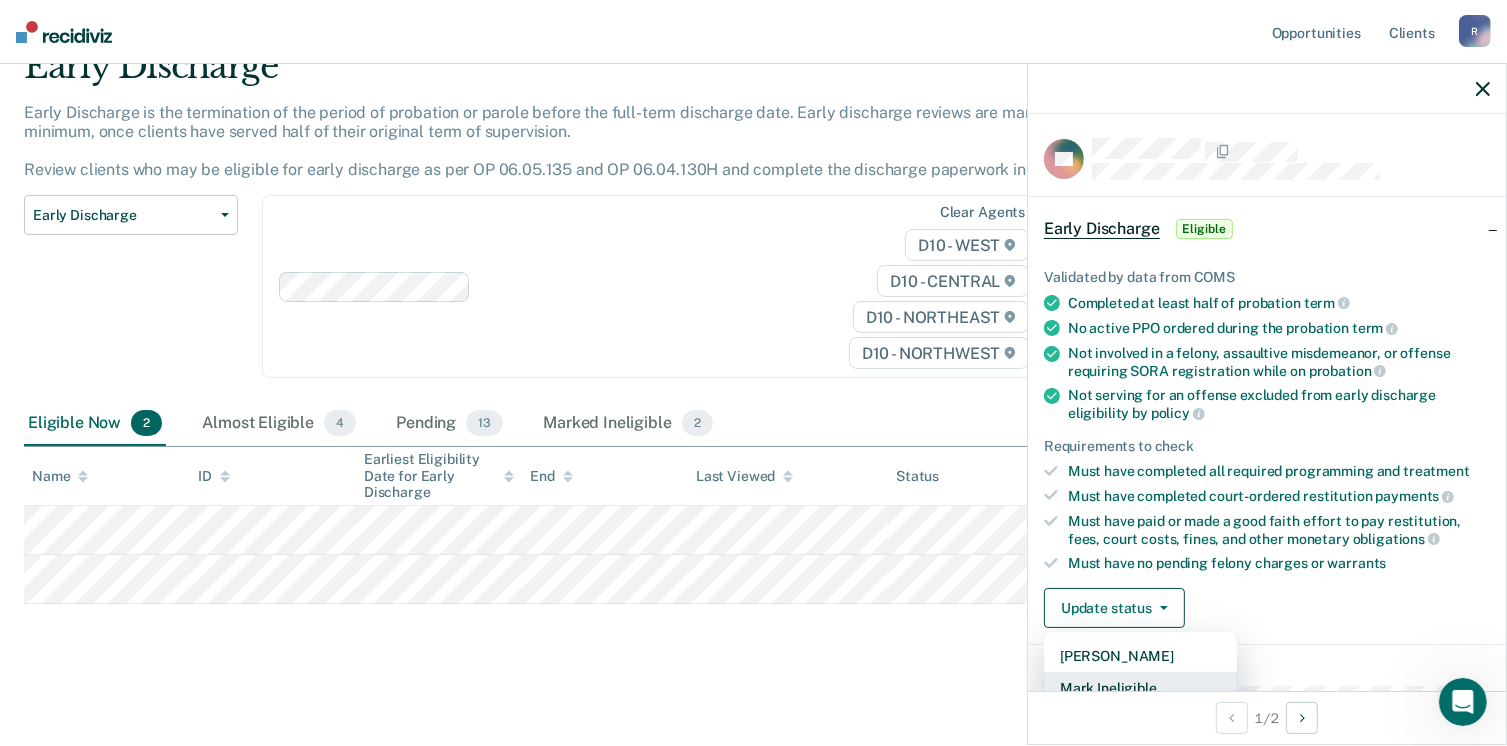 scroll, scrollTop: 5, scrollLeft: 0, axis: vertical 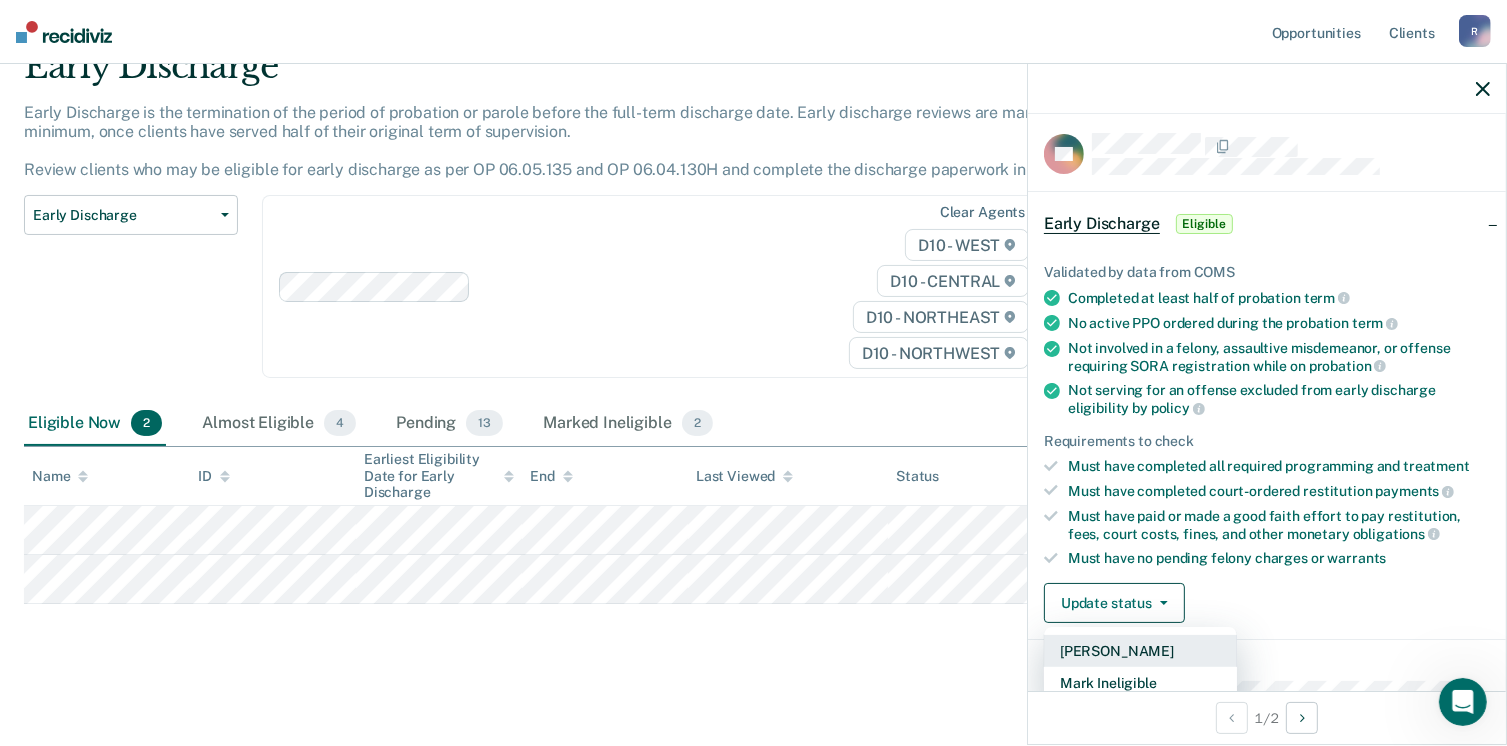 click on "[PERSON_NAME]" at bounding box center [1140, 651] 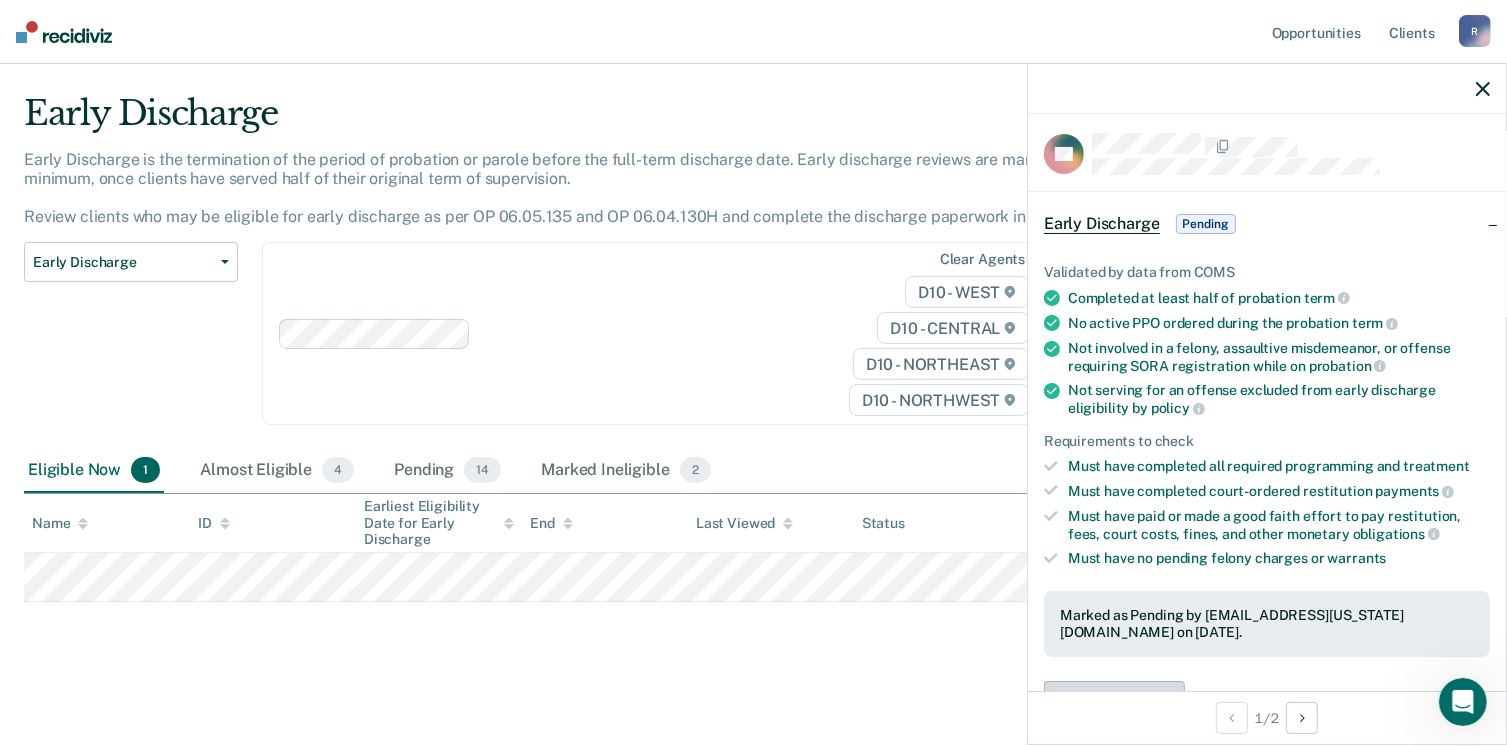 scroll, scrollTop: 42, scrollLeft: 0, axis: vertical 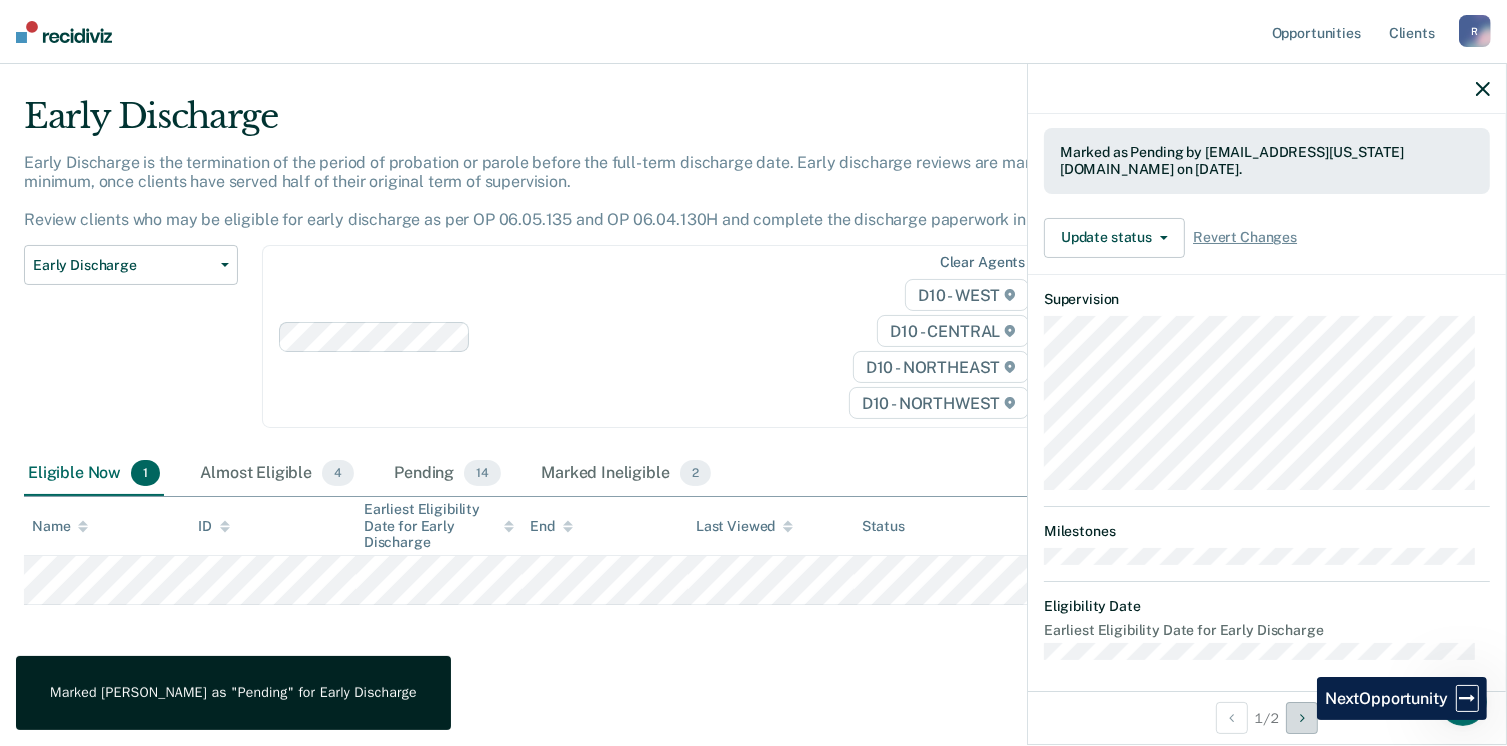 click at bounding box center [1302, 718] 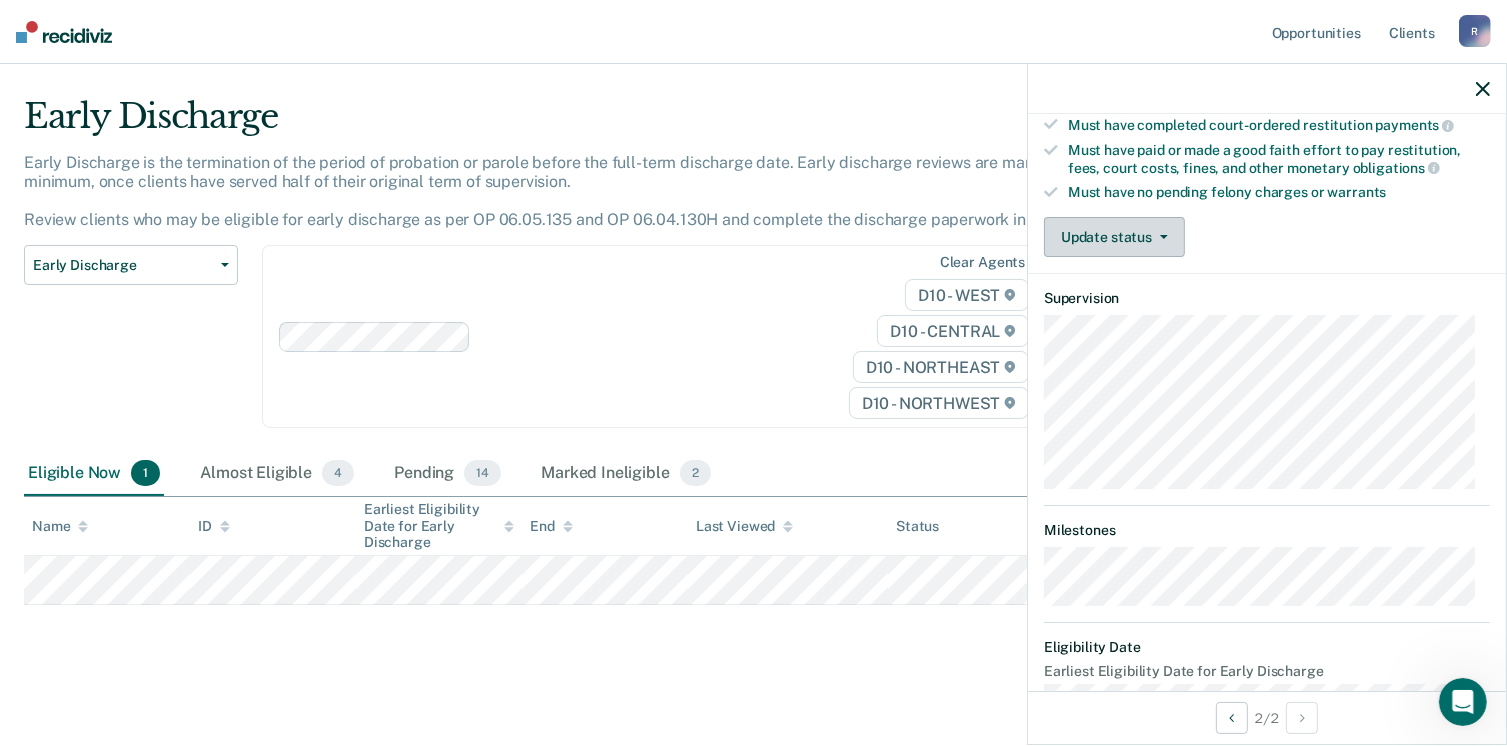 click on "Update status" at bounding box center (1114, 237) 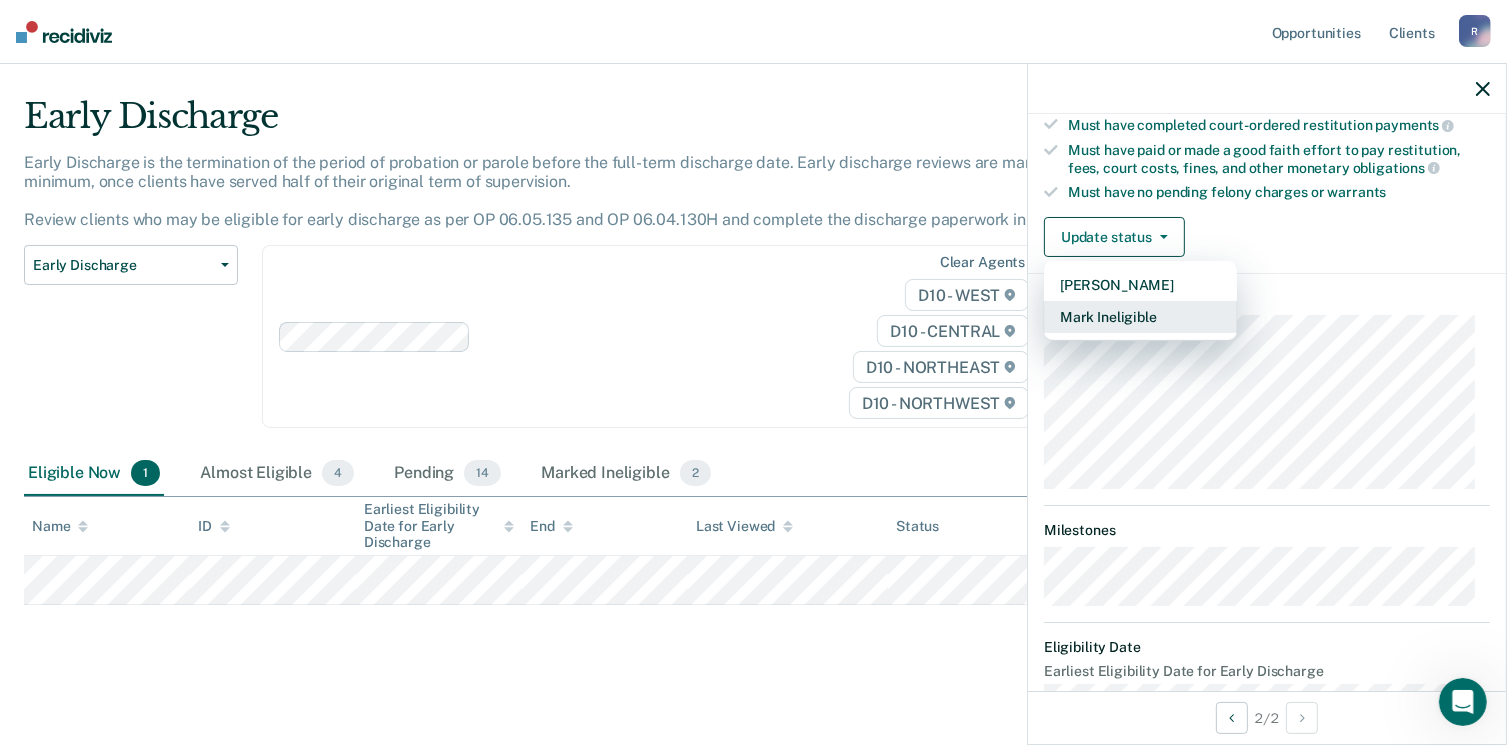 click on "Mark Ineligible" at bounding box center (1140, 317) 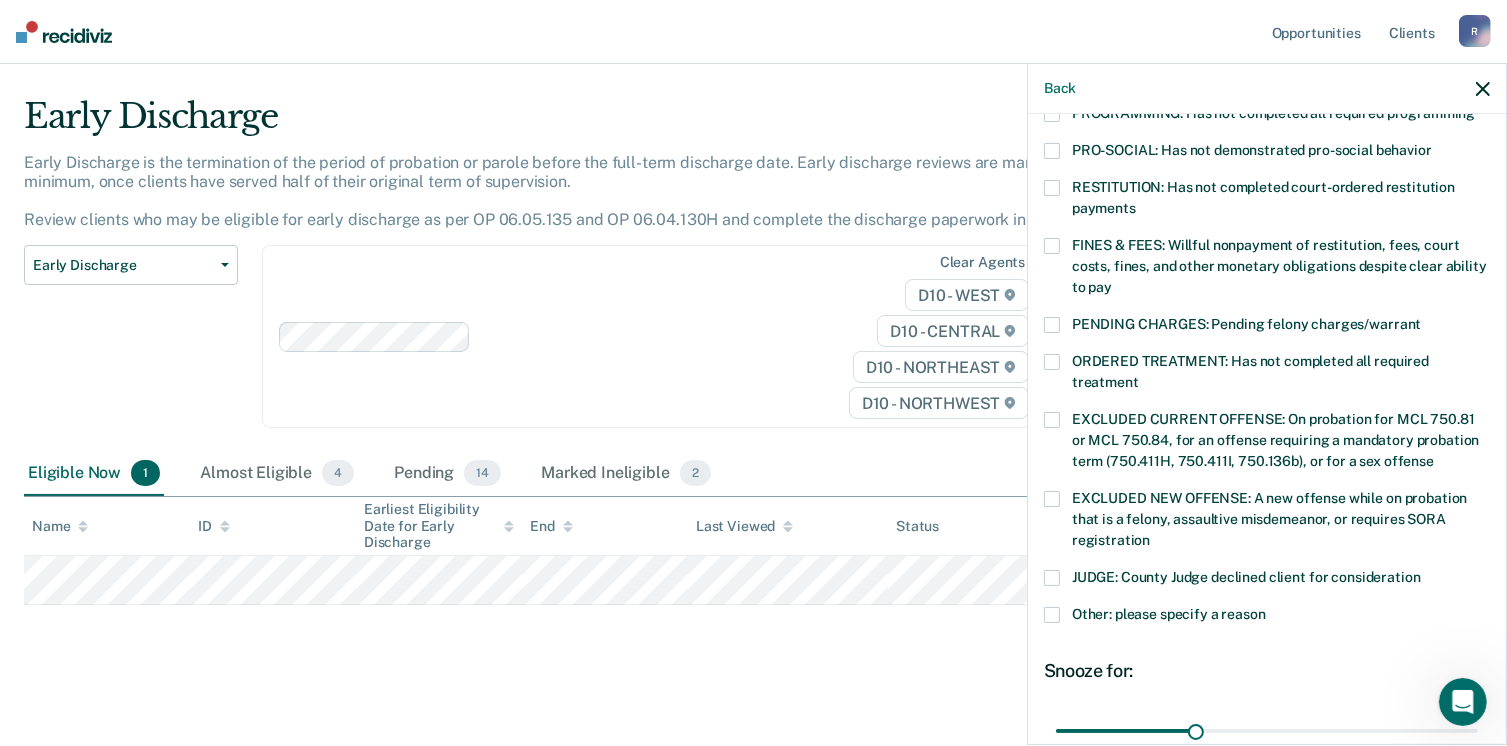 scroll, scrollTop: 371, scrollLeft: 0, axis: vertical 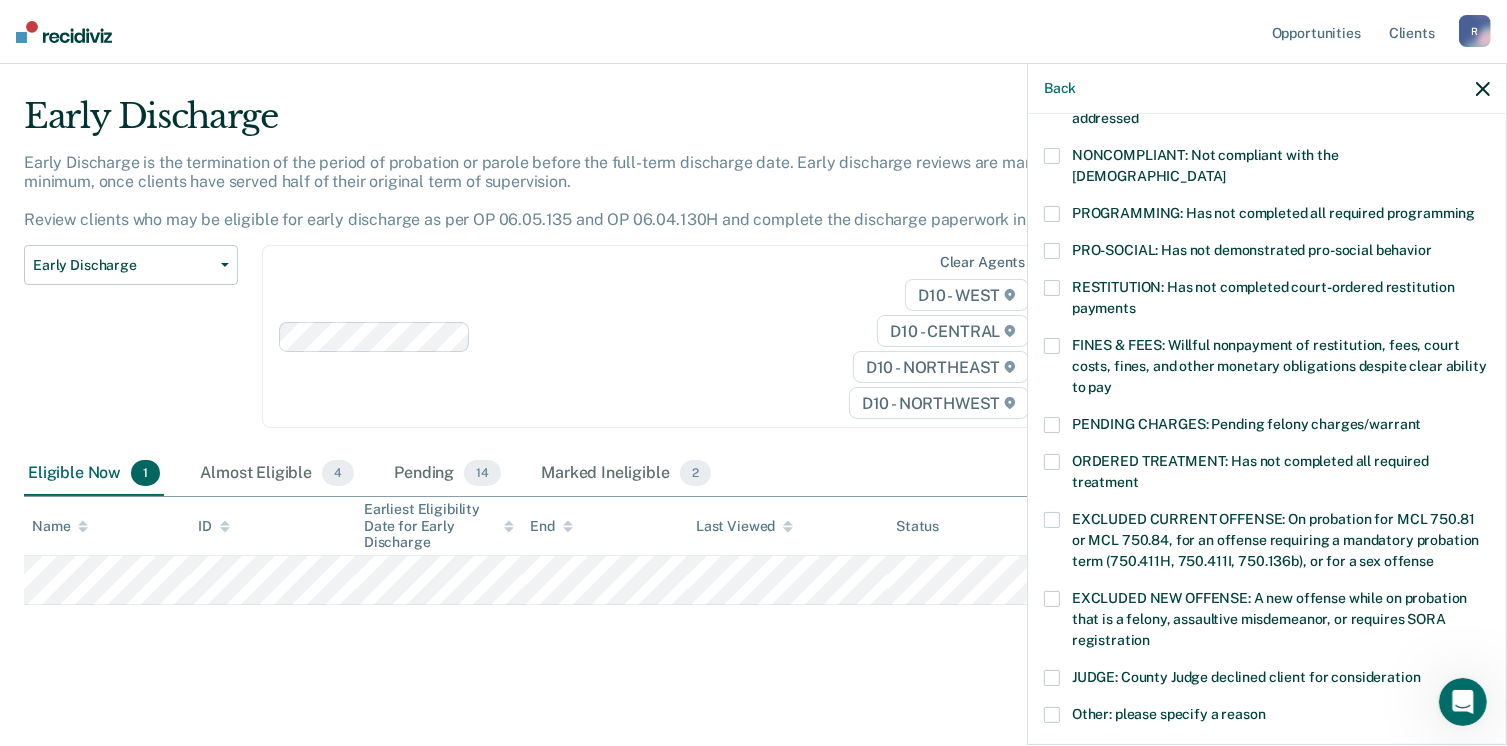 click at bounding box center (1052, 288) 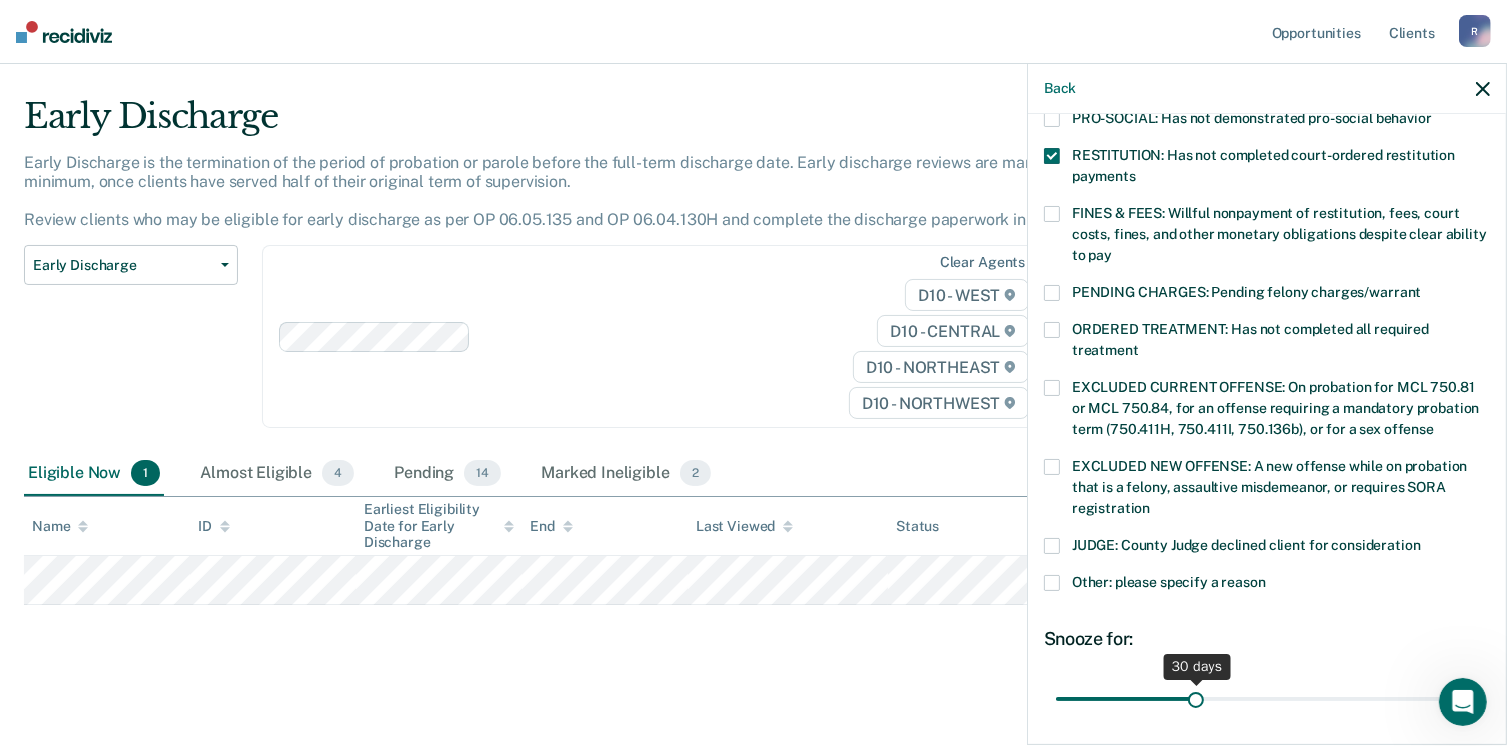 scroll, scrollTop: 647, scrollLeft: 0, axis: vertical 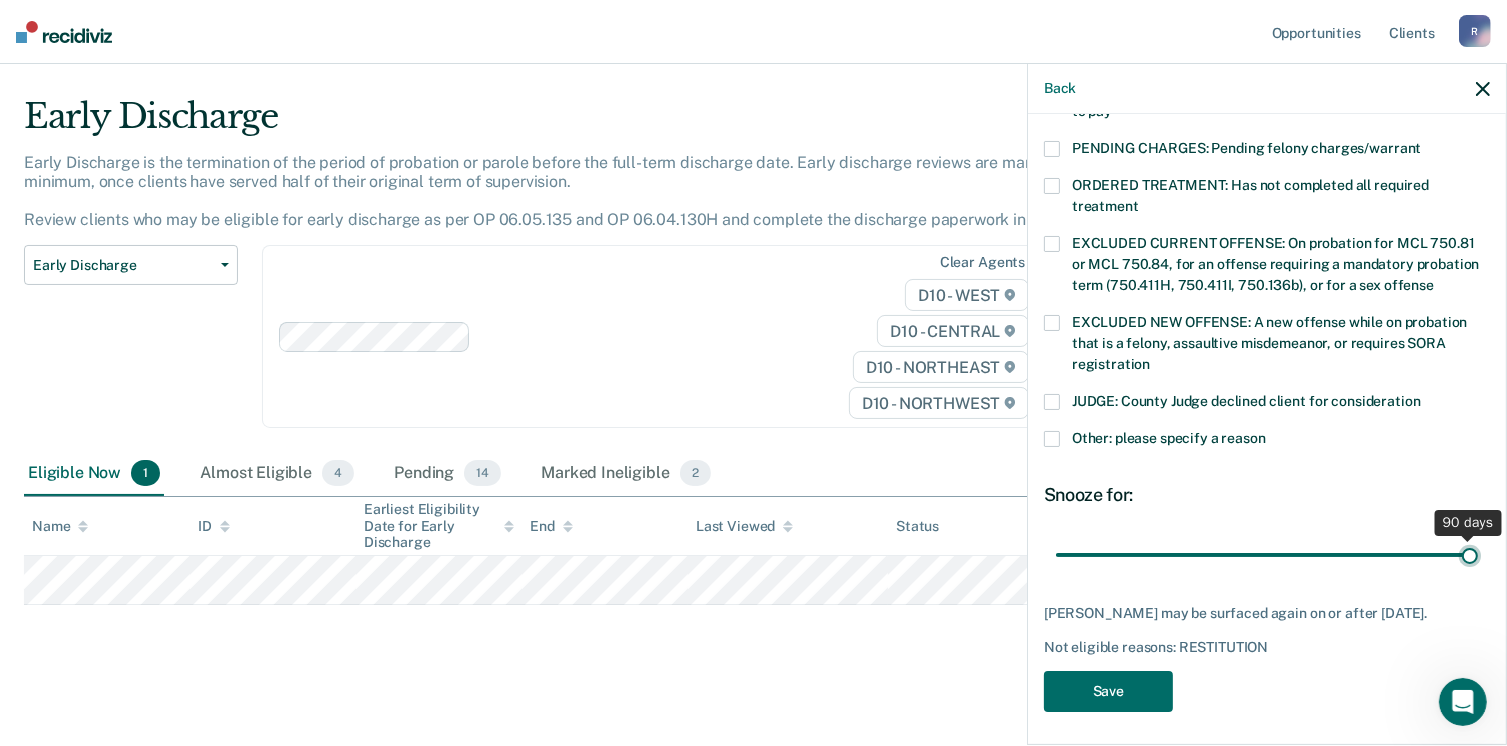 drag, startPoint x: 1189, startPoint y: 533, endPoint x: 1456, endPoint y: 537, distance: 267.02997 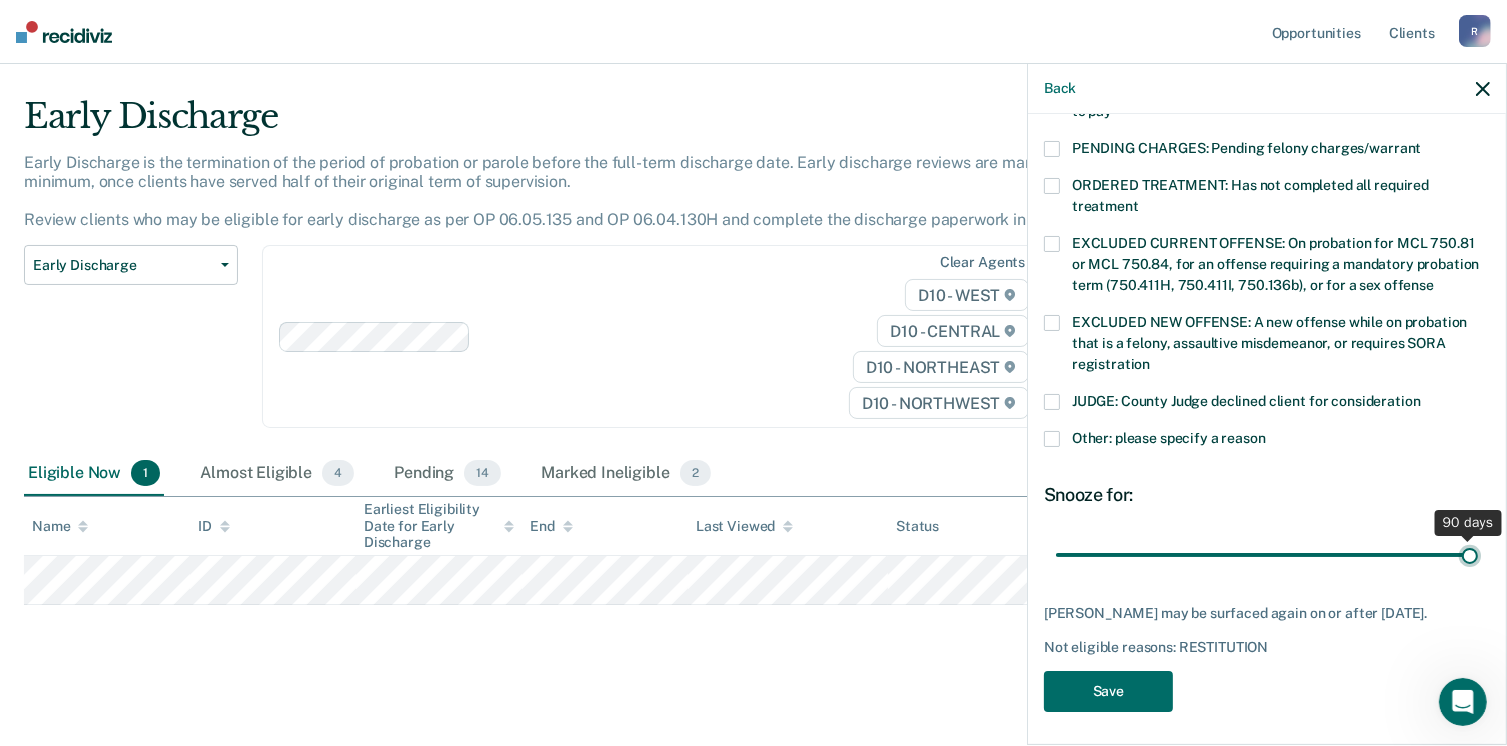type on "90" 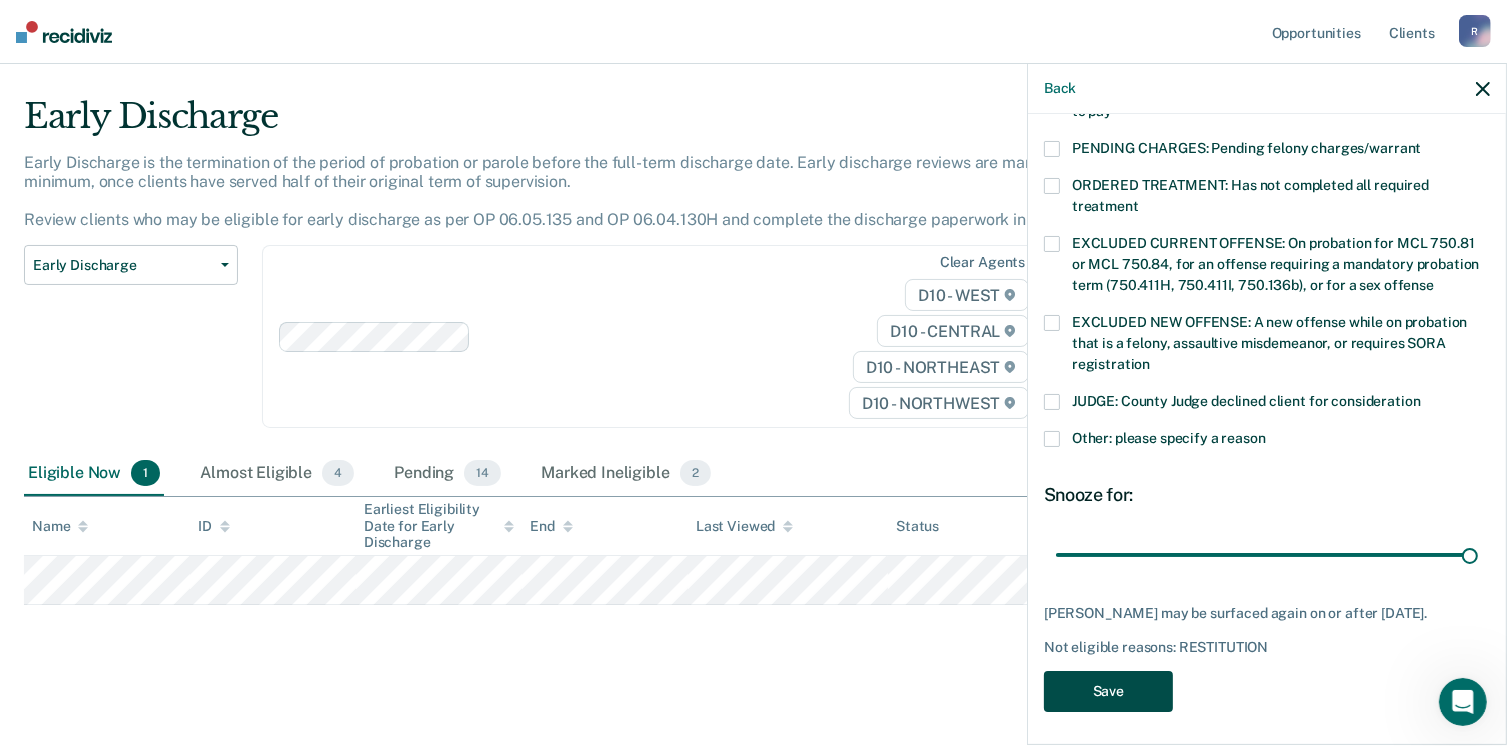 click on "Save" at bounding box center (1108, 691) 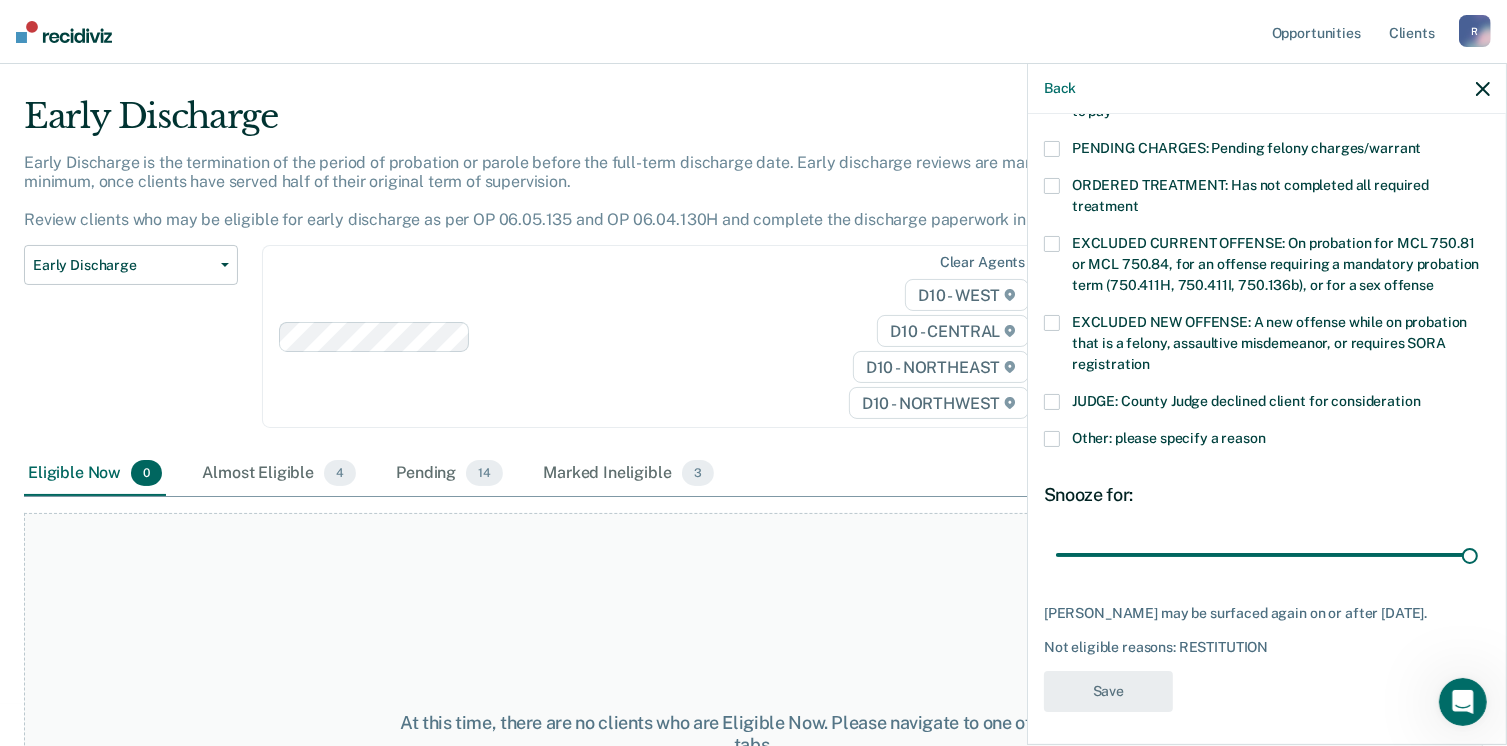 scroll, scrollTop: 560, scrollLeft: 0, axis: vertical 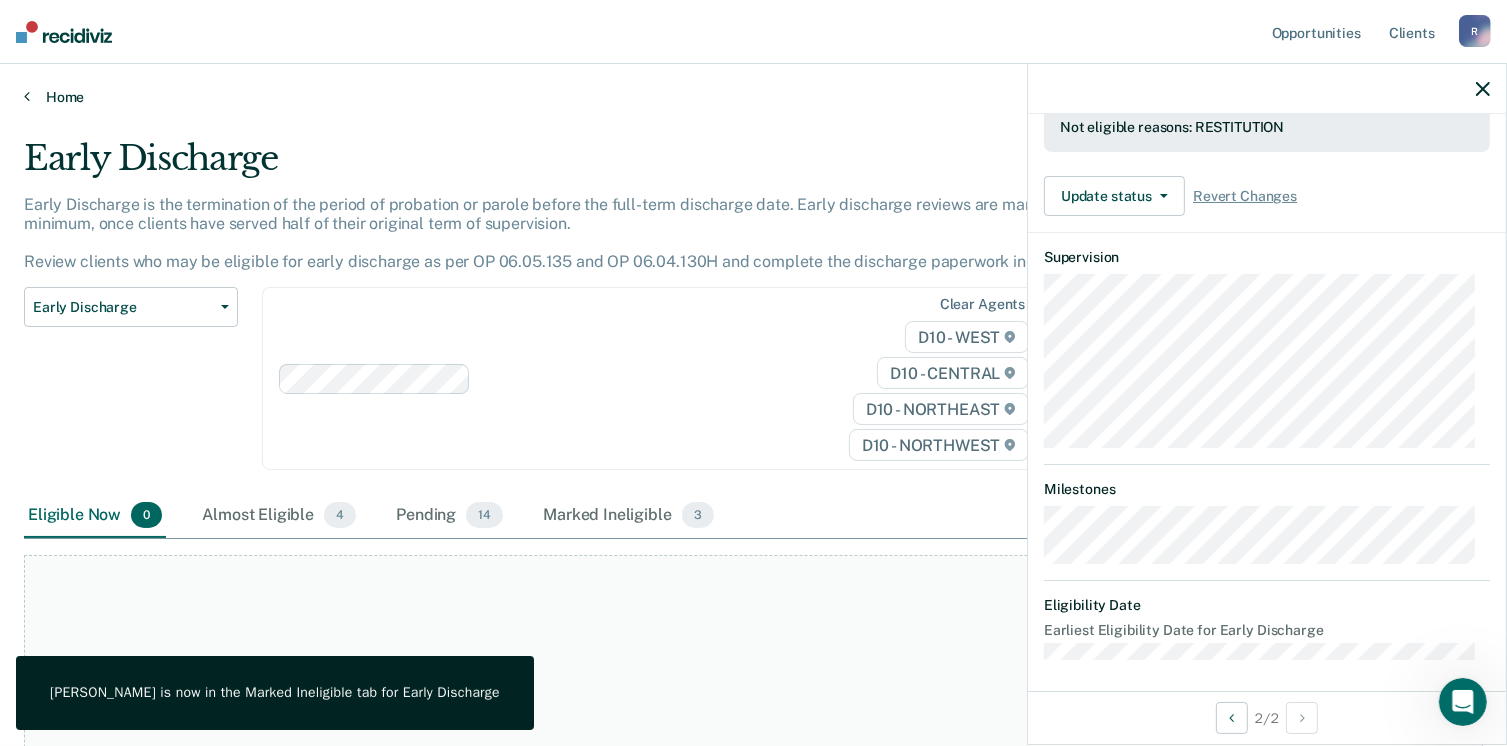 click on "Home" at bounding box center [753, 97] 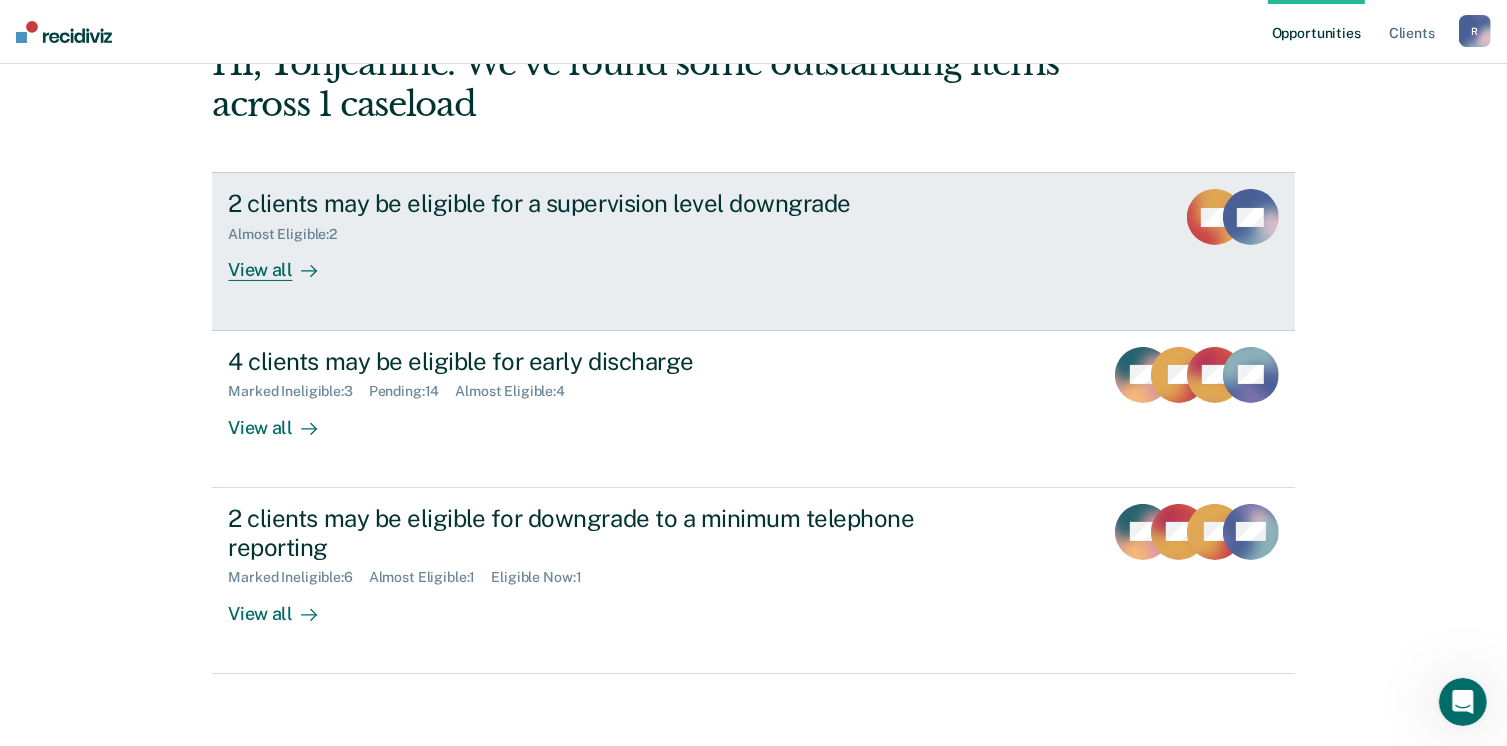 scroll, scrollTop: 272, scrollLeft: 0, axis: vertical 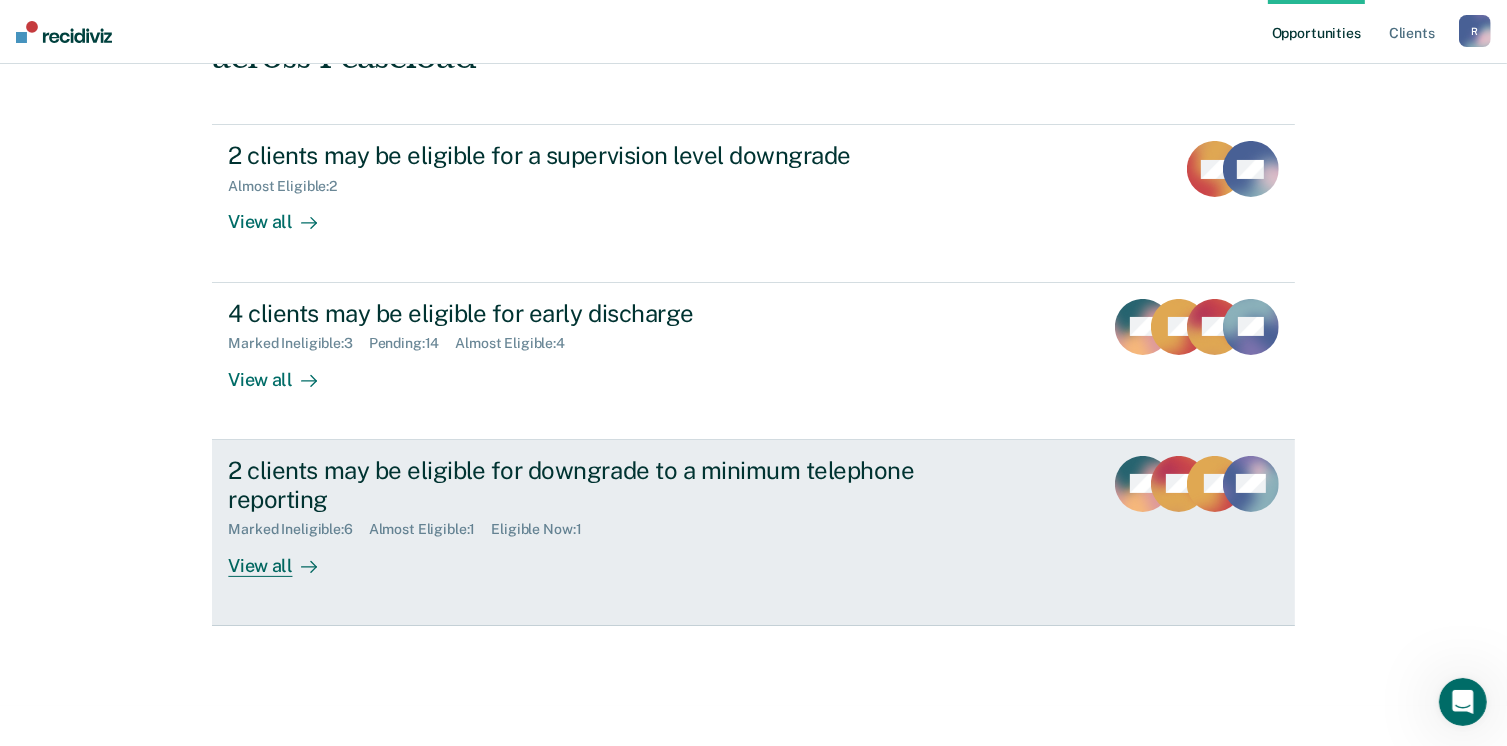 click on "View all" at bounding box center (284, 557) 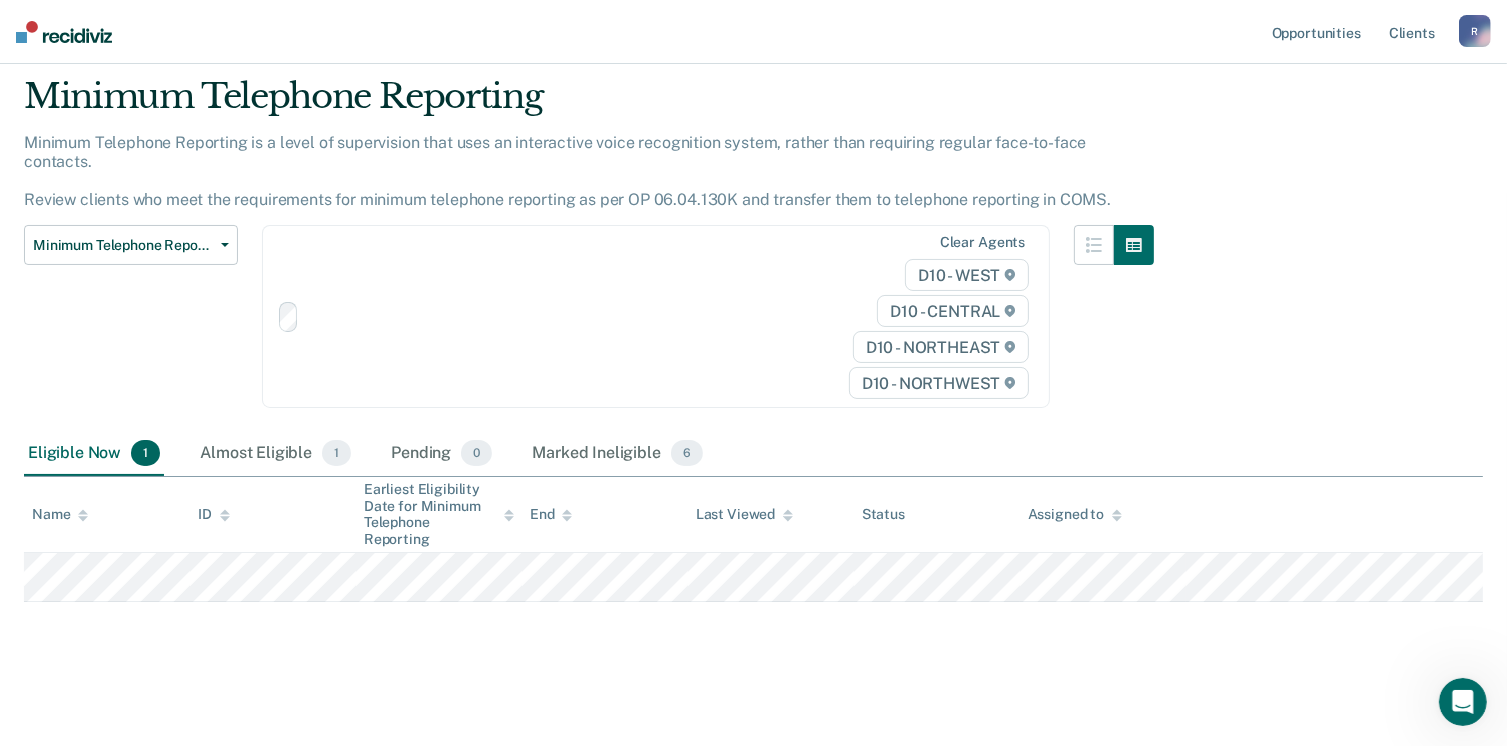 scroll, scrollTop: 0, scrollLeft: 0, axis: both 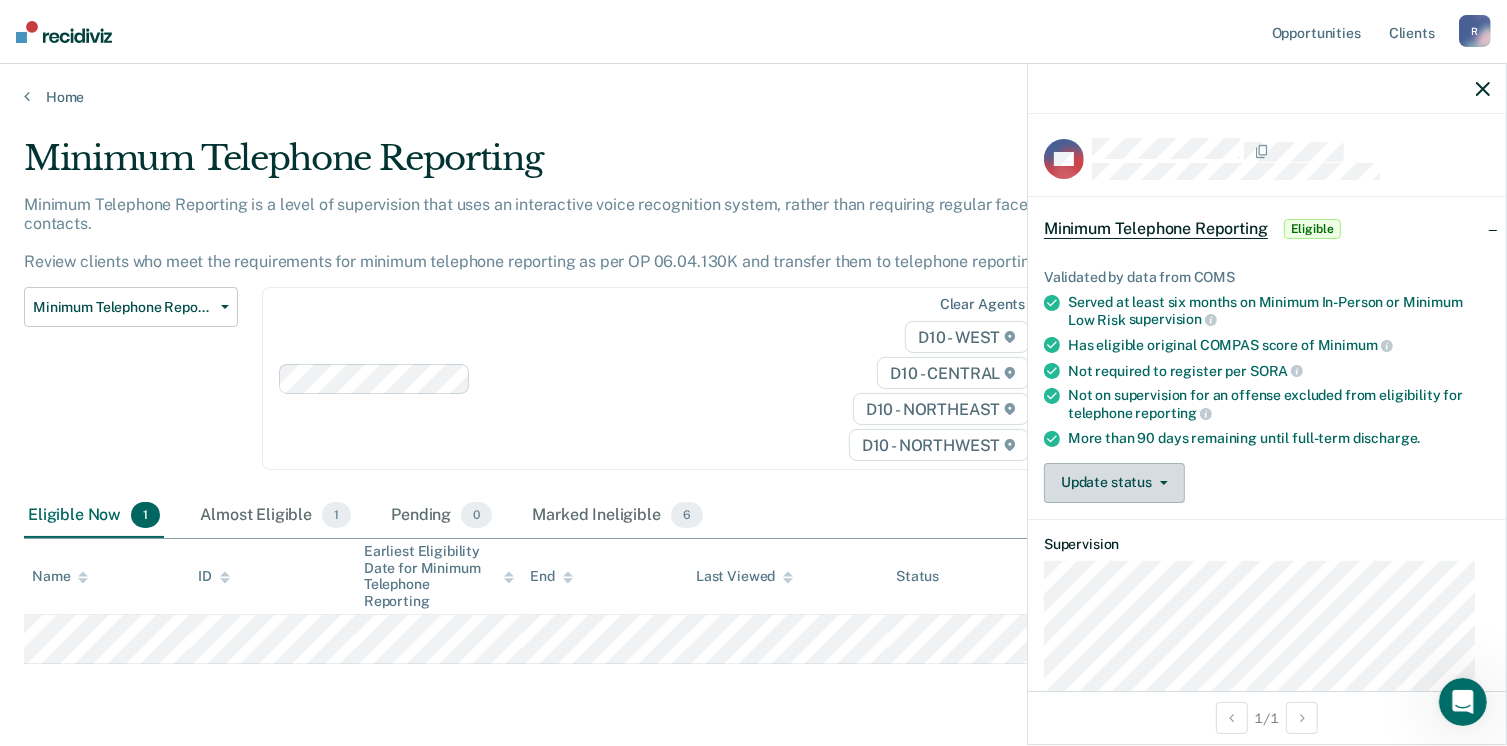 click on "Update status" at bounding box center (1114, 483) 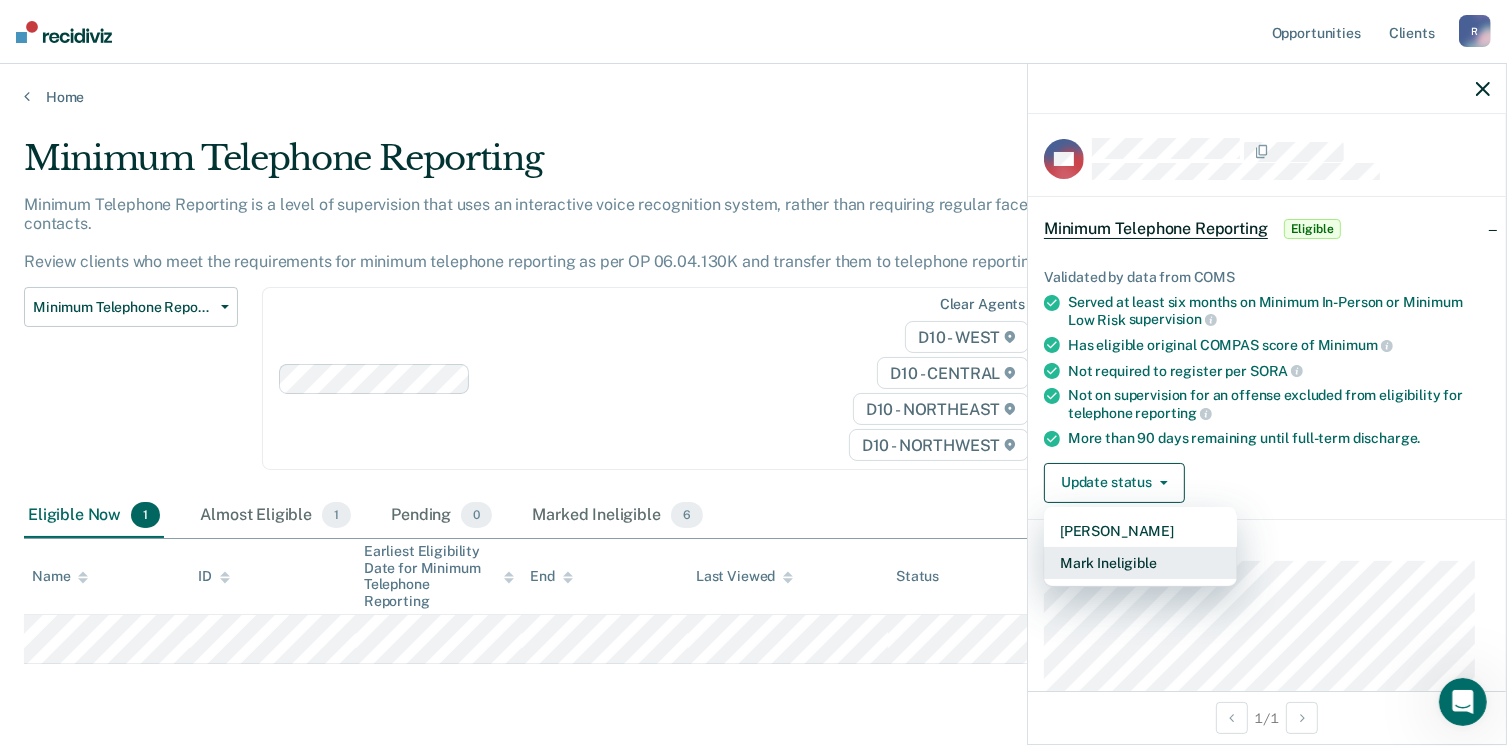click on "Mark Ineligible" at bounding box center (1140, 563) 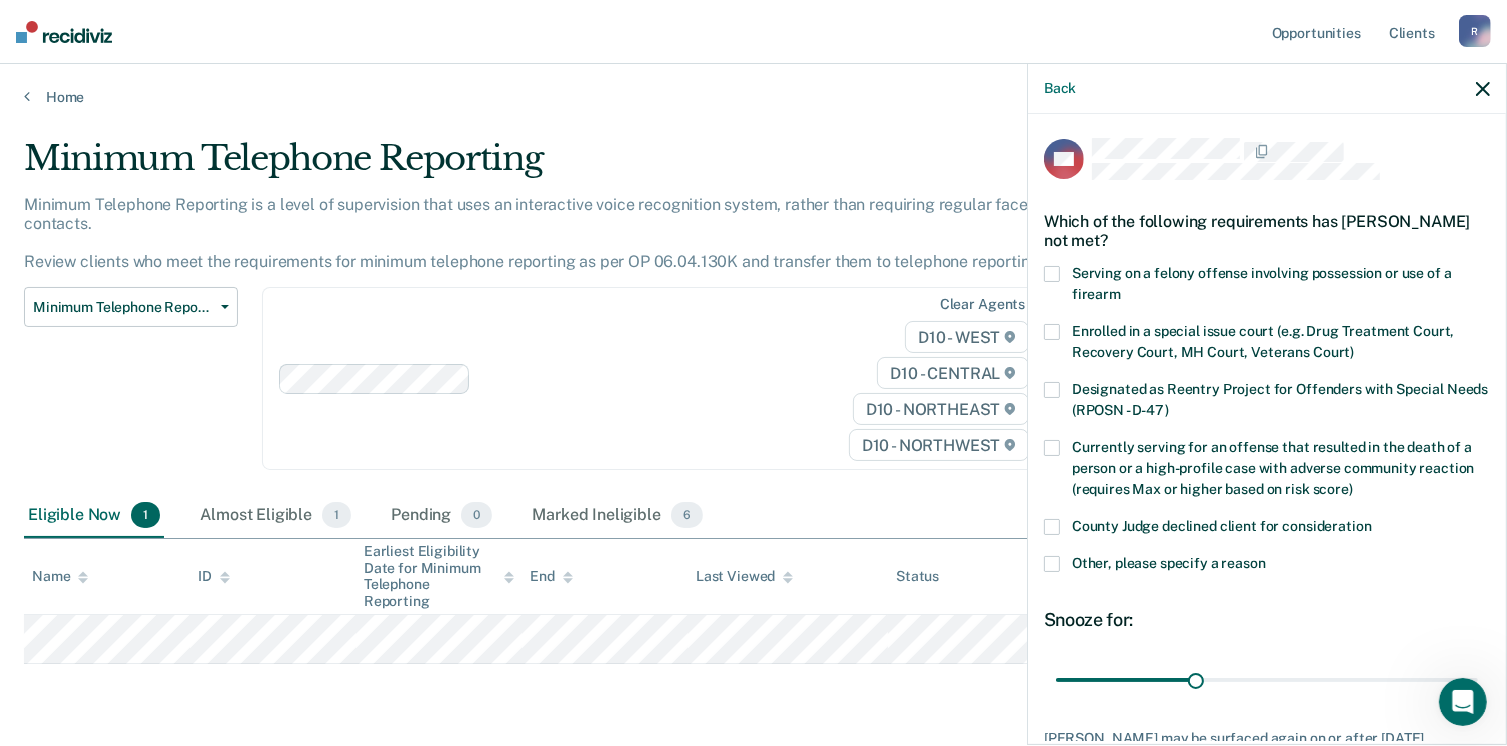 click at bounding box center (1052, 564) 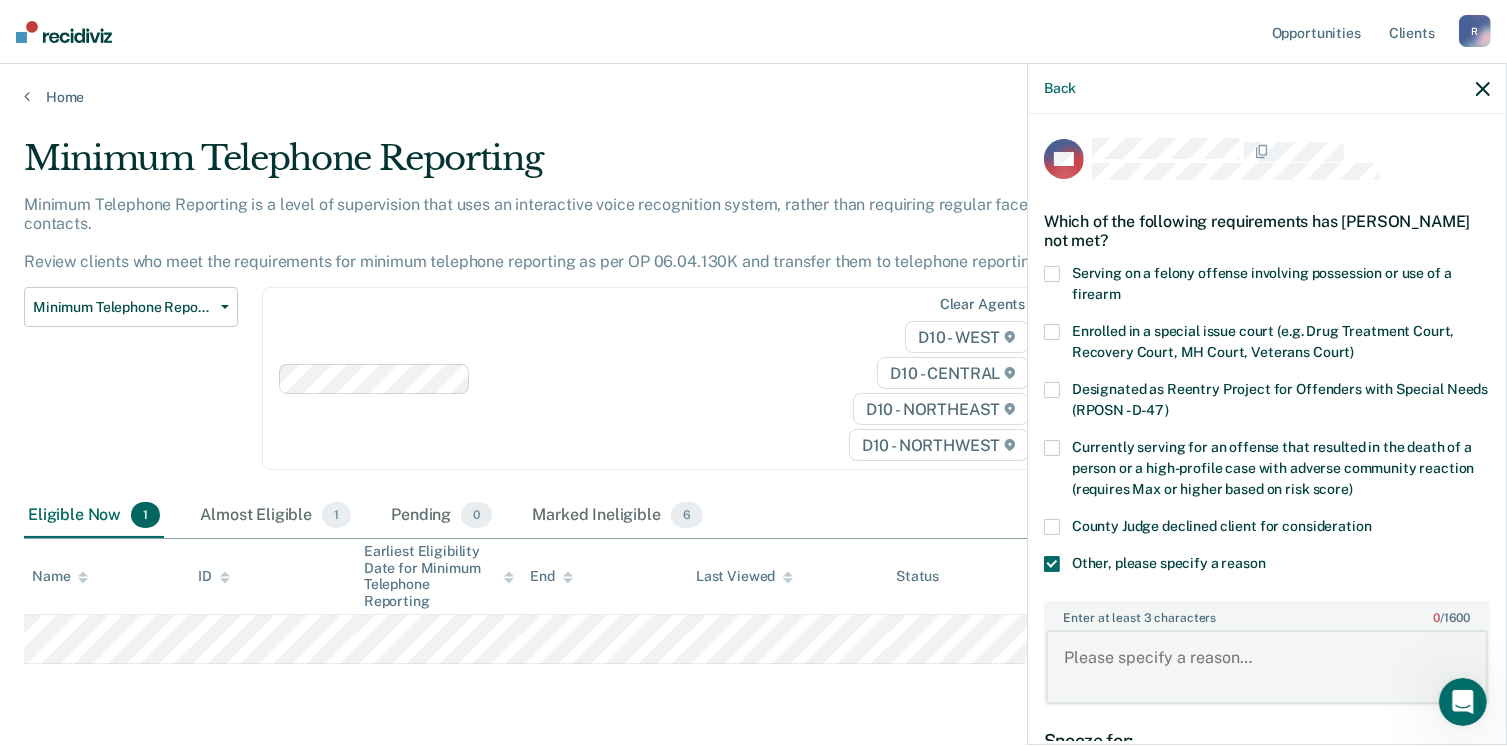 click on "Enter at least 3 characters 0  /  1600" at bounding box center (1267, 667) 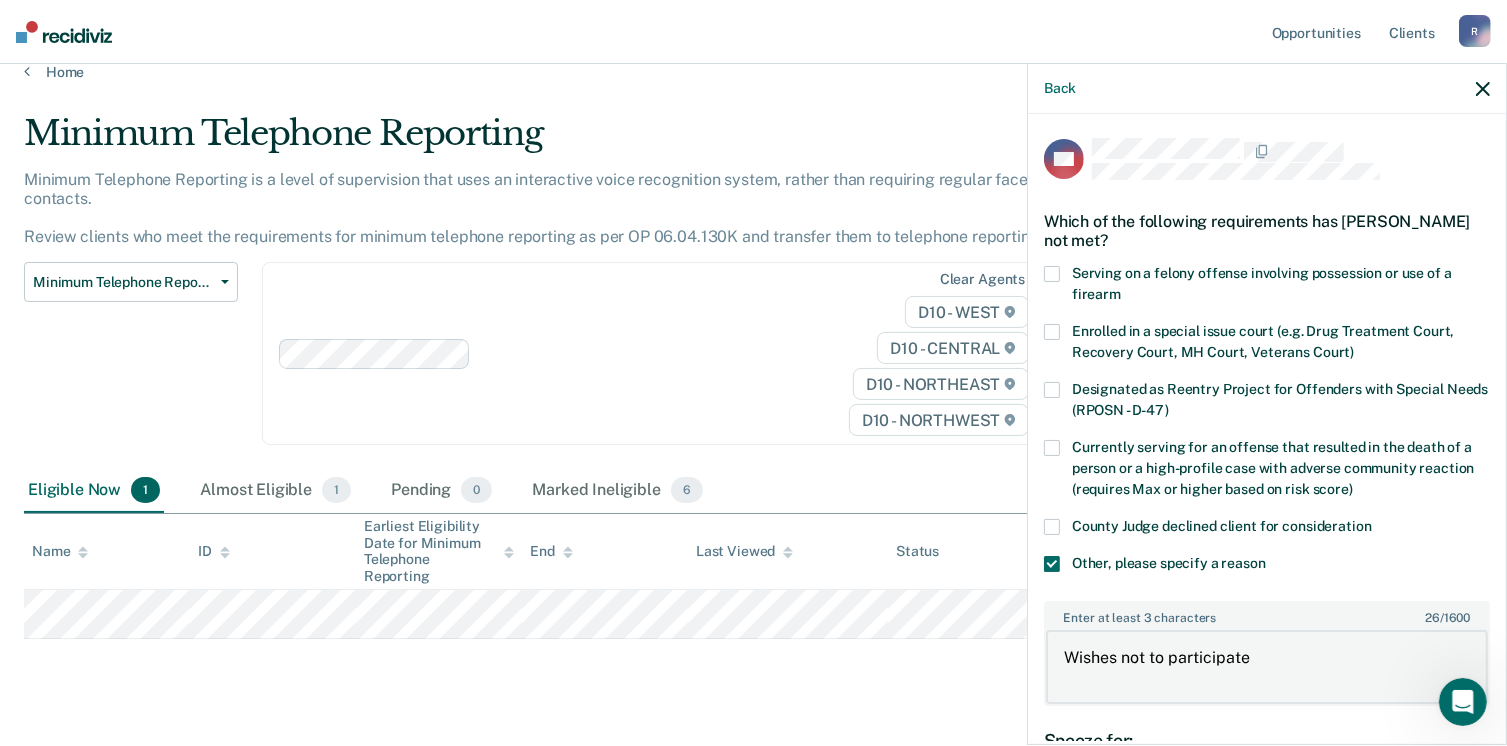 scroll, scrollTop: 40, scrollLeft: 0, axis: vertical 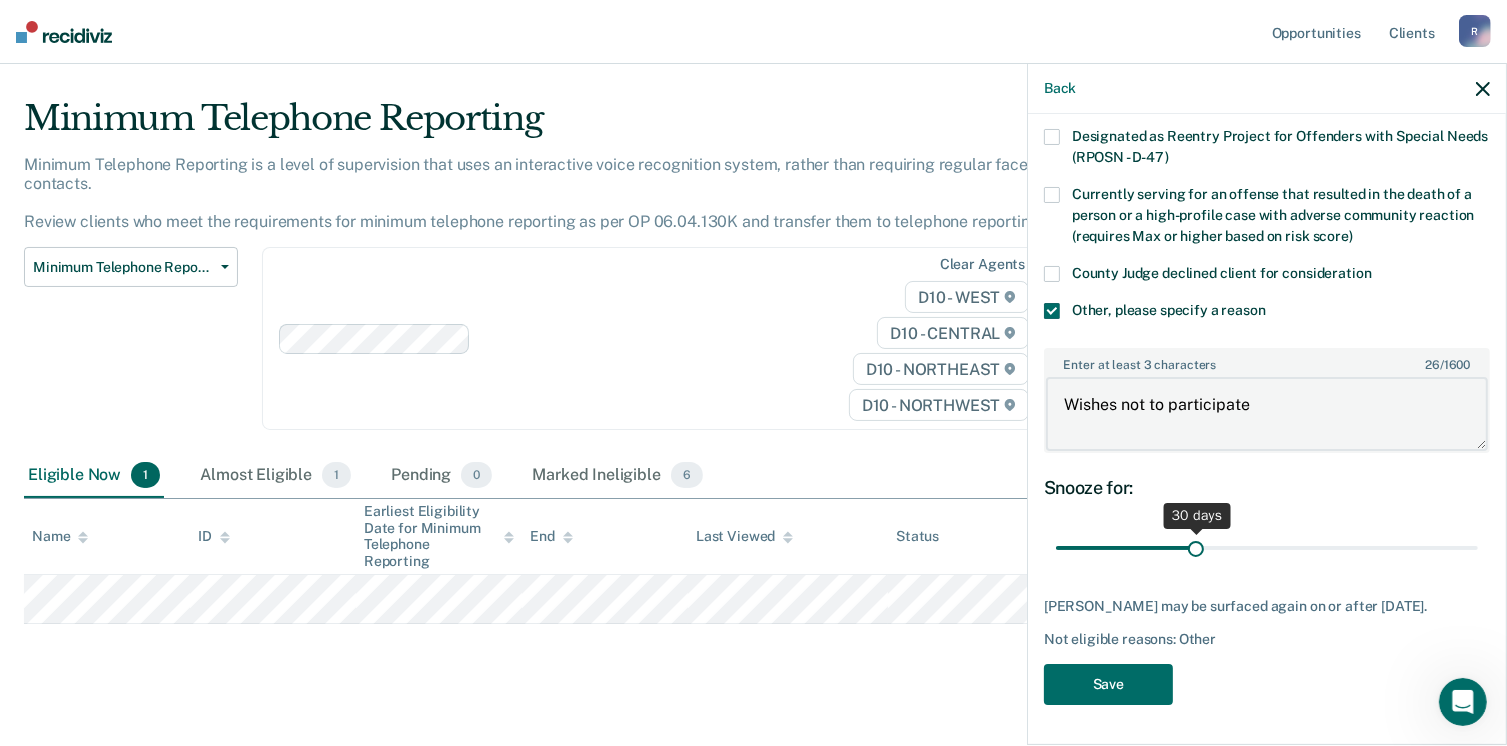 type on "Wishes not to participate" 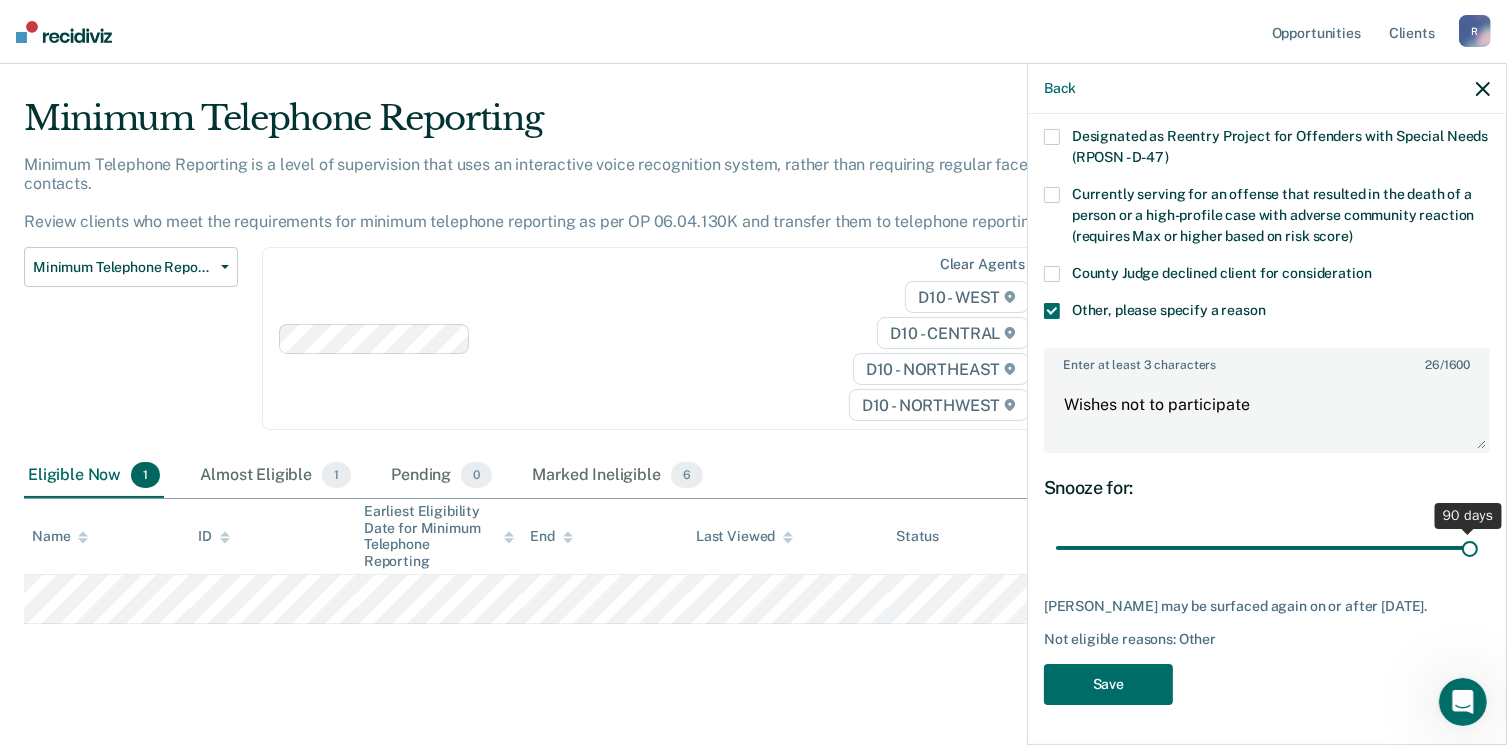 drag, startPoint x: 1188, startPoint y: 530, endPoint x: 1482, endPoint y: 578, distance: 297.8926 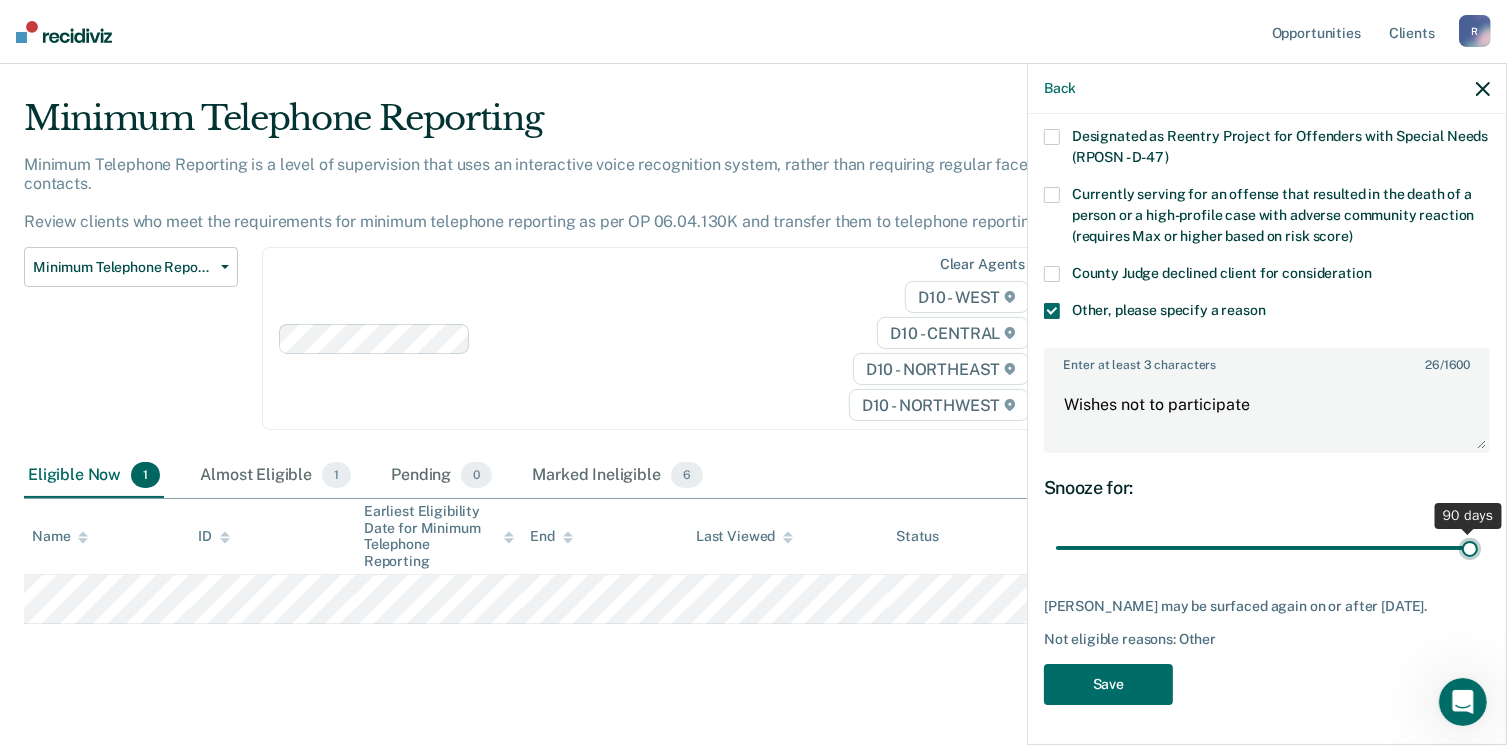 type on "90" 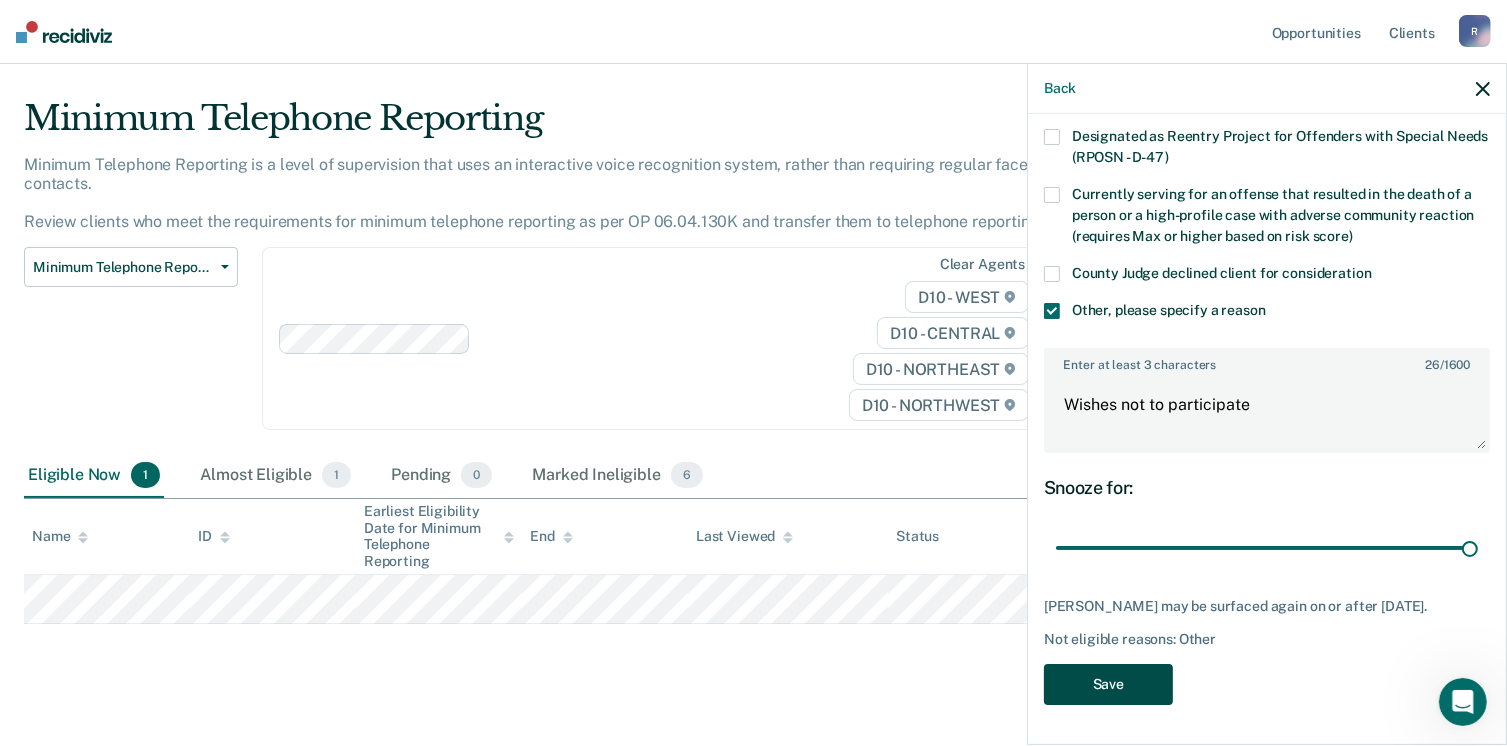 click on "Save" at bounding box center [1108, 684] 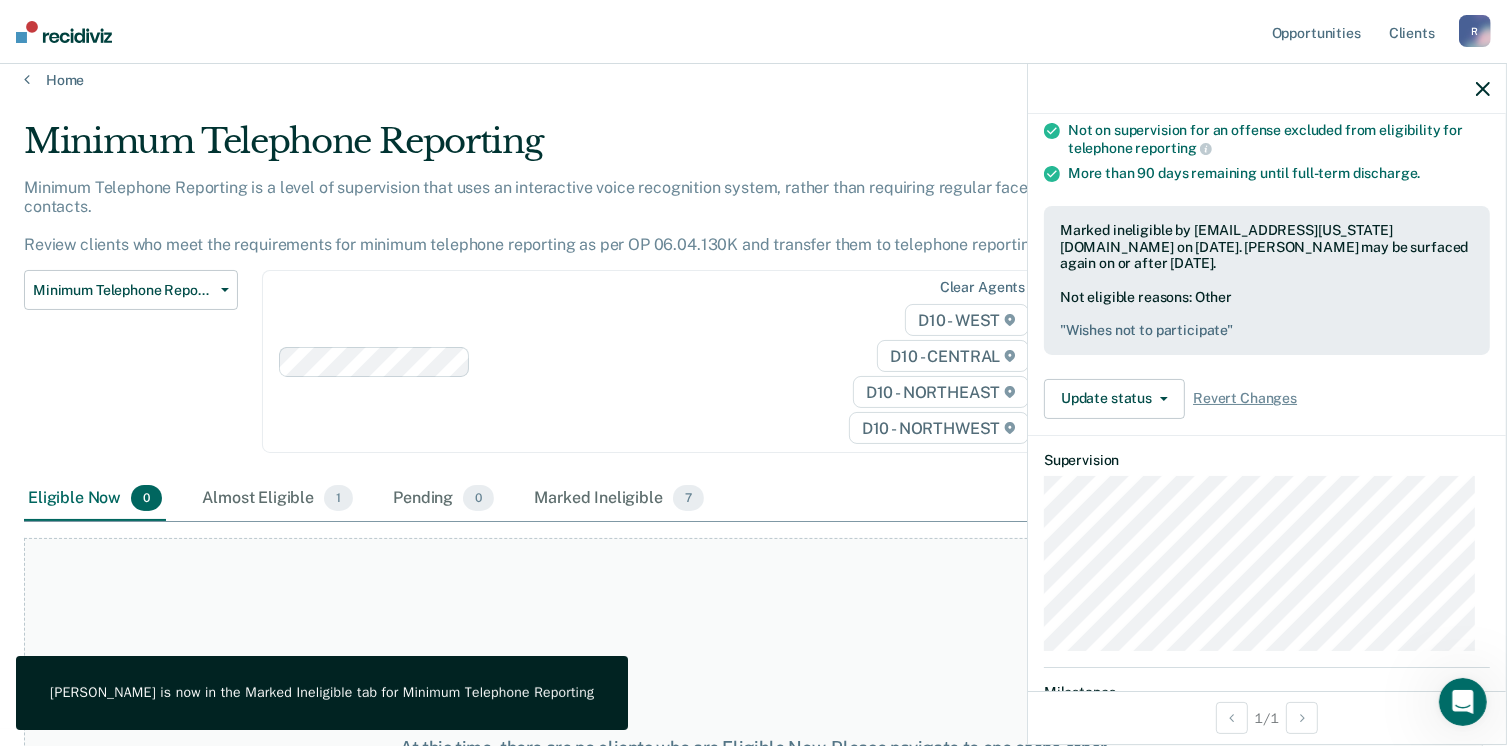 scroll, scrollTop: 0, scrollLeft: 0, axis: both 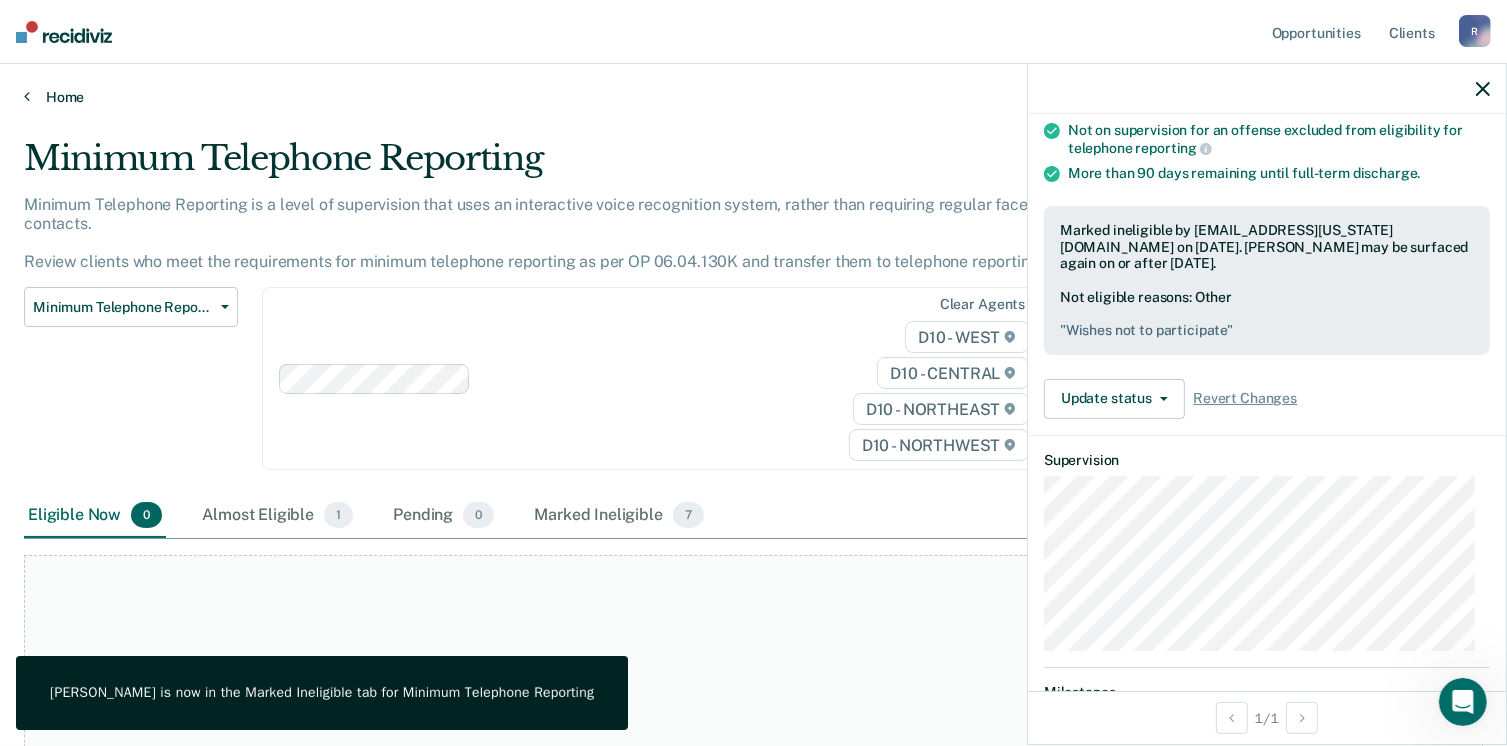 click on "Home" at bounding box center (753, 97) 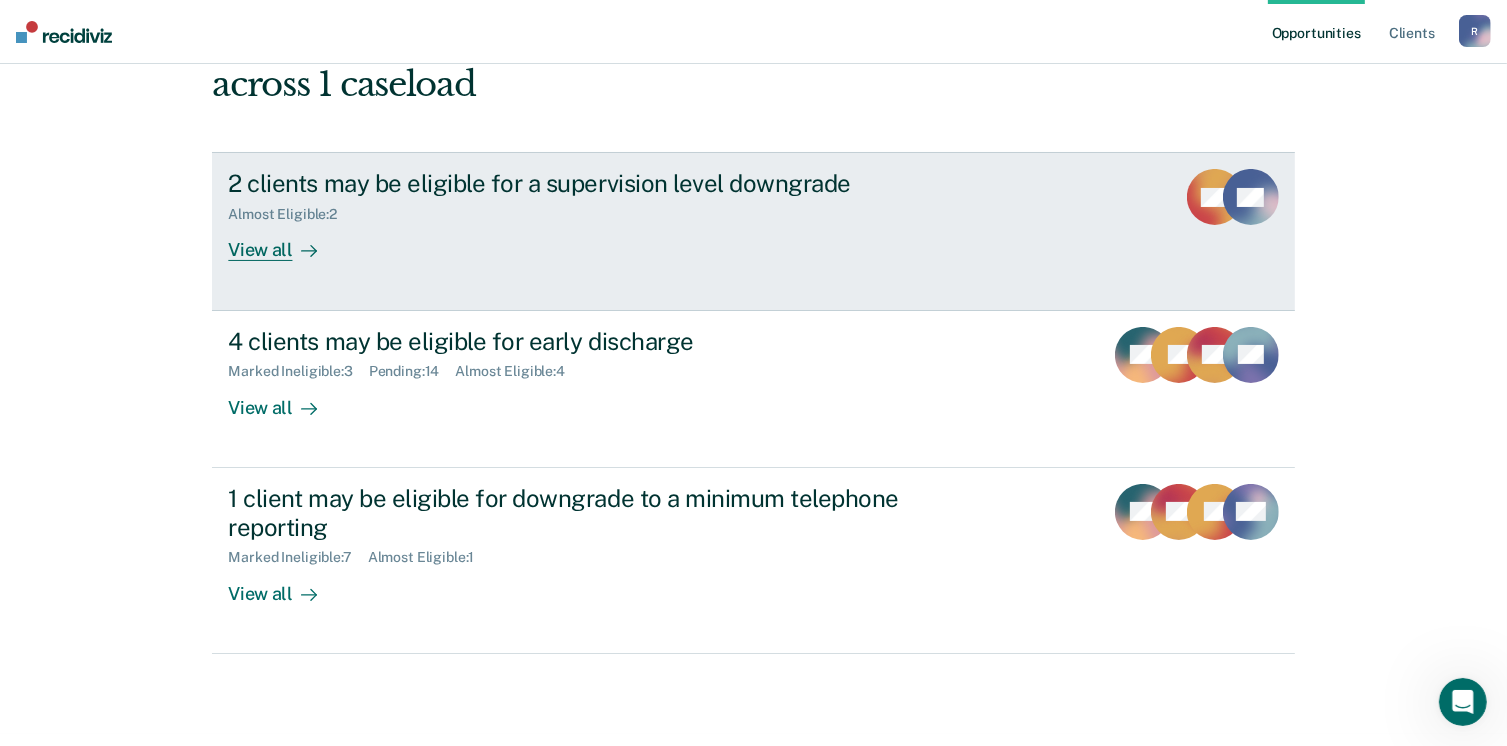 scroll, scrollTop: 272, scrollLeft: 0, axis: vertical 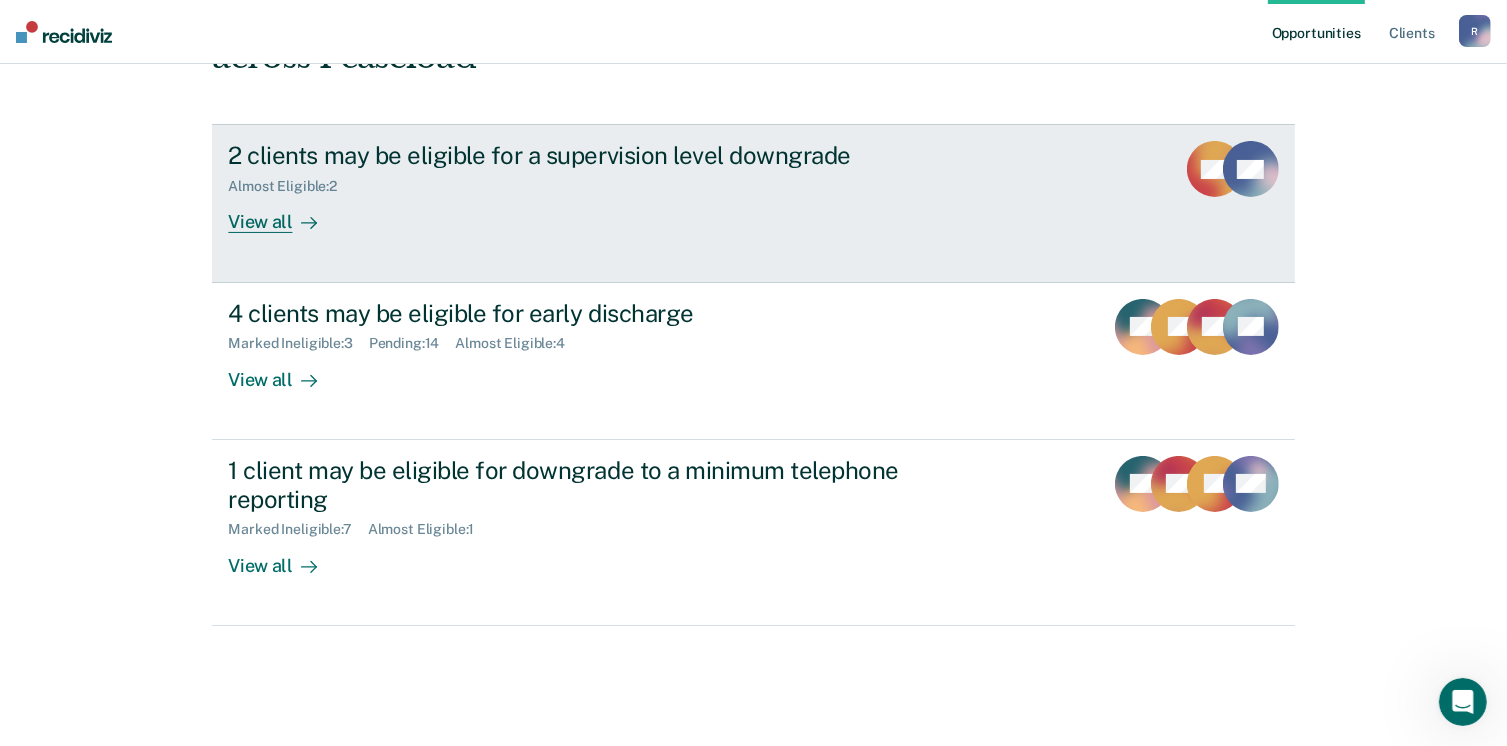 click on "View all" at bounding box center (284, 214) 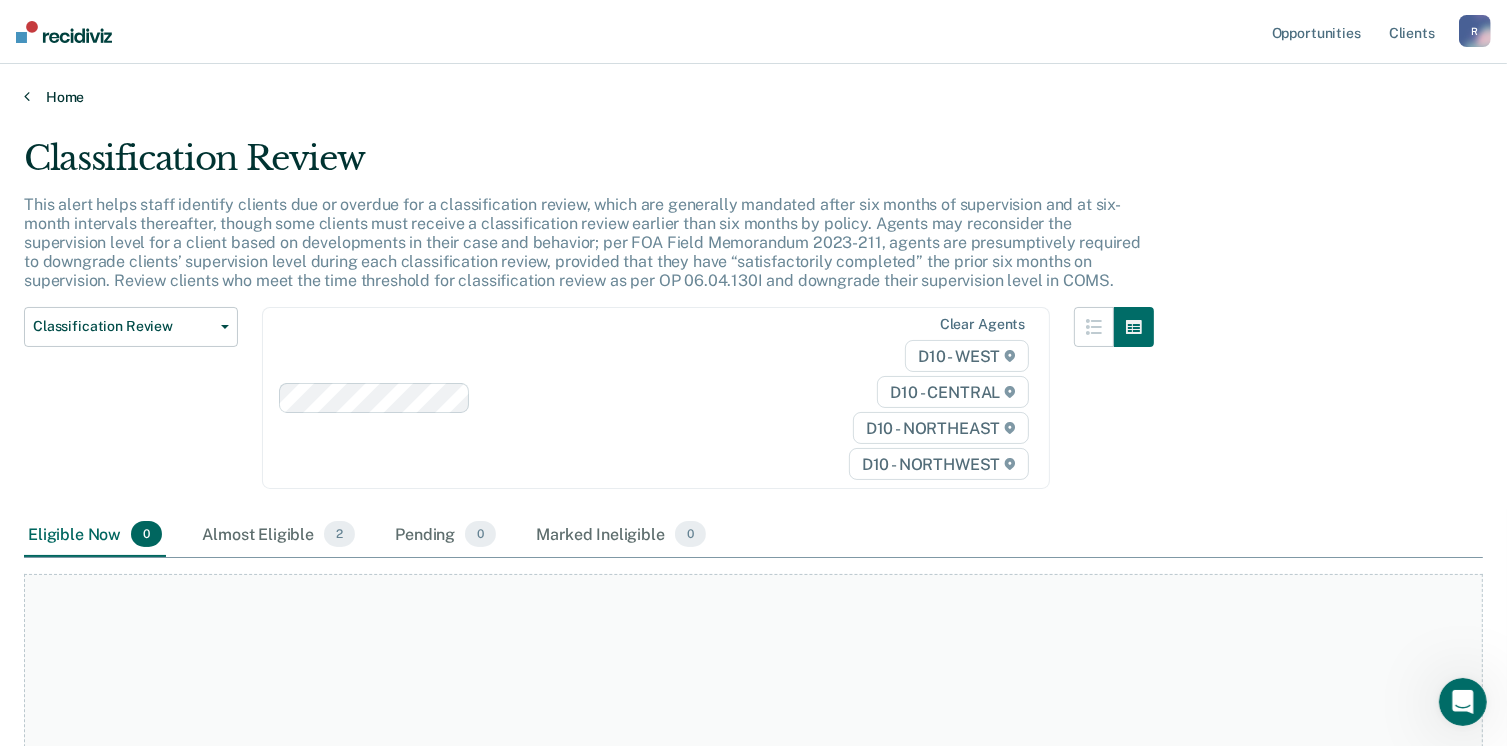 click on "Home" at bounding box center (753, 97) 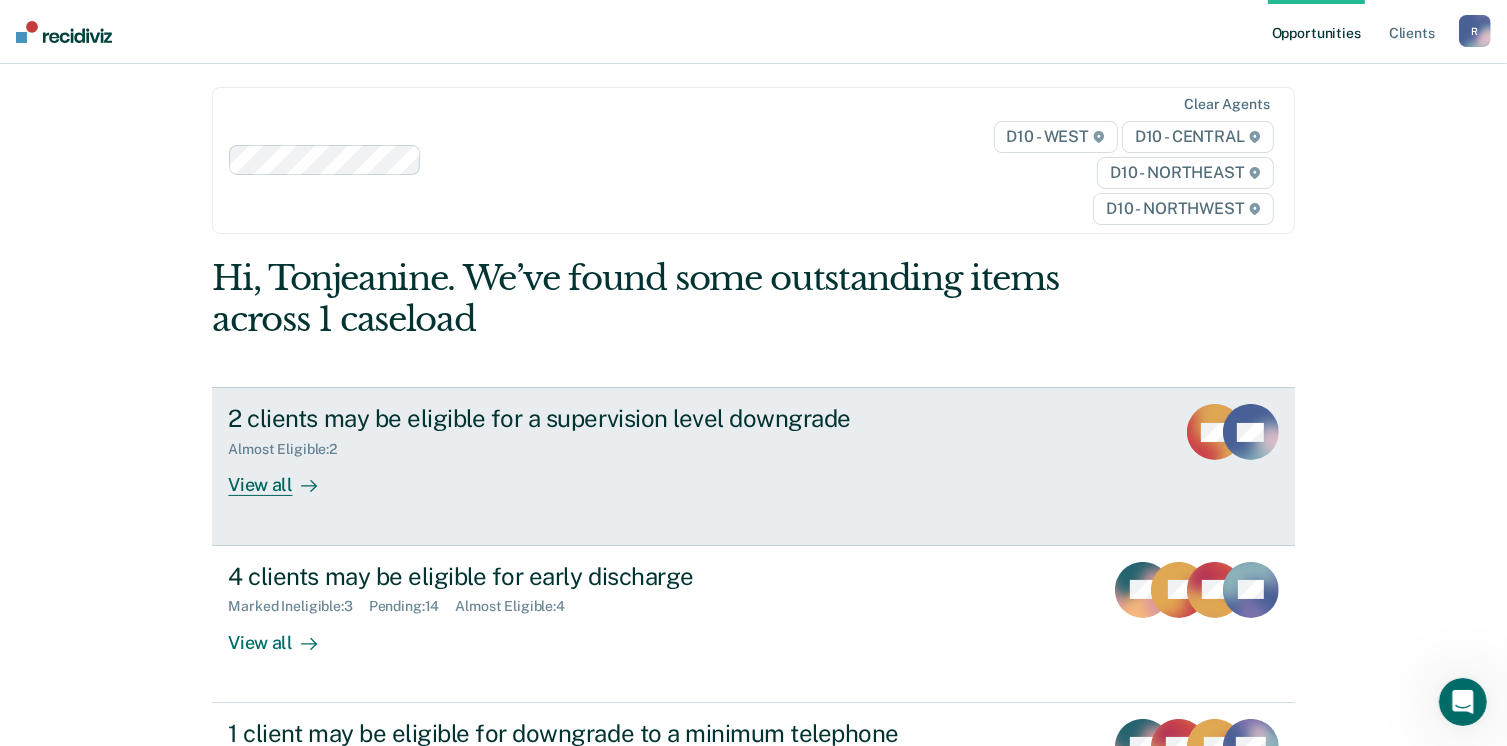 scroll, scrollTop: 0, scrollLeft: 0, axis: both 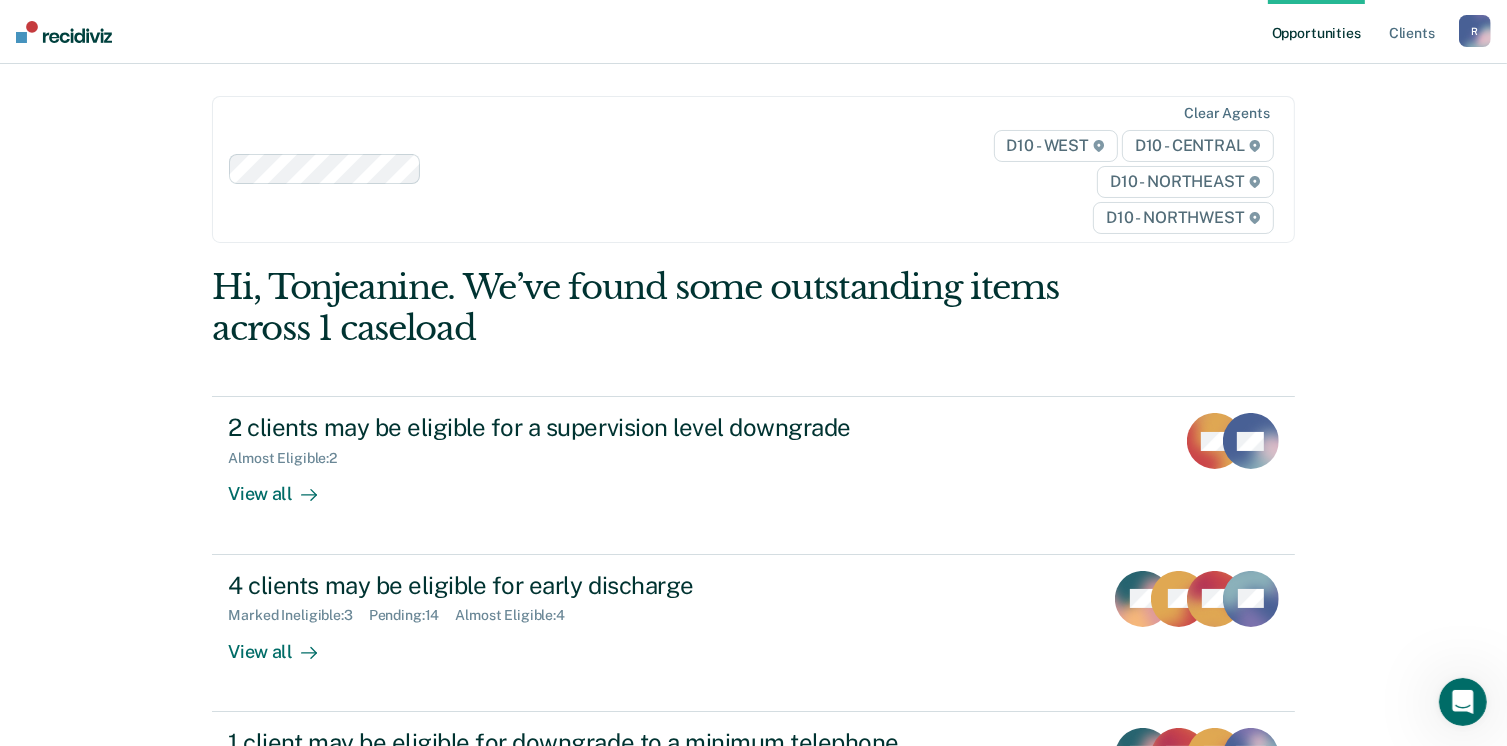 click on "R" at bounding box center [1475, 31] 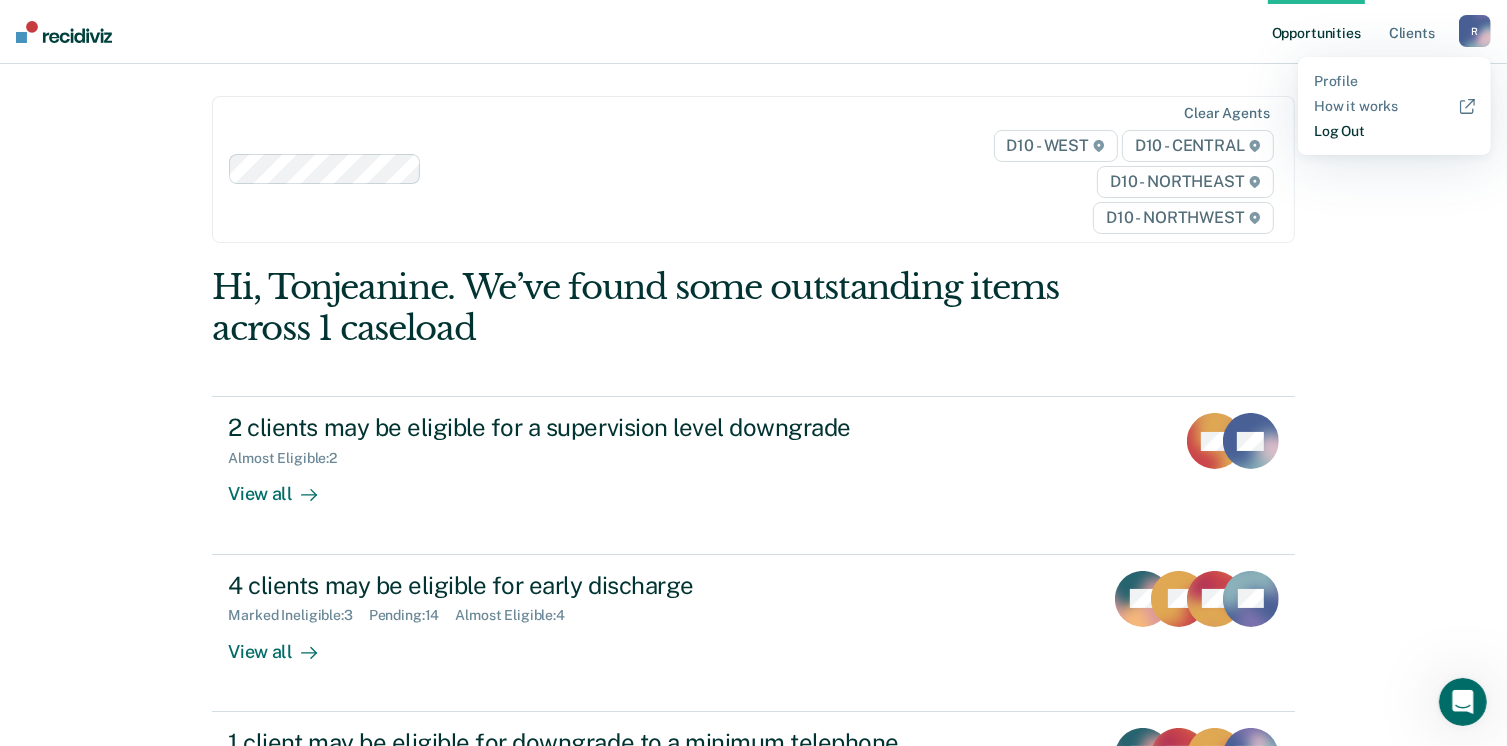click on "Log Out" at bounding box center (1394, 131) 